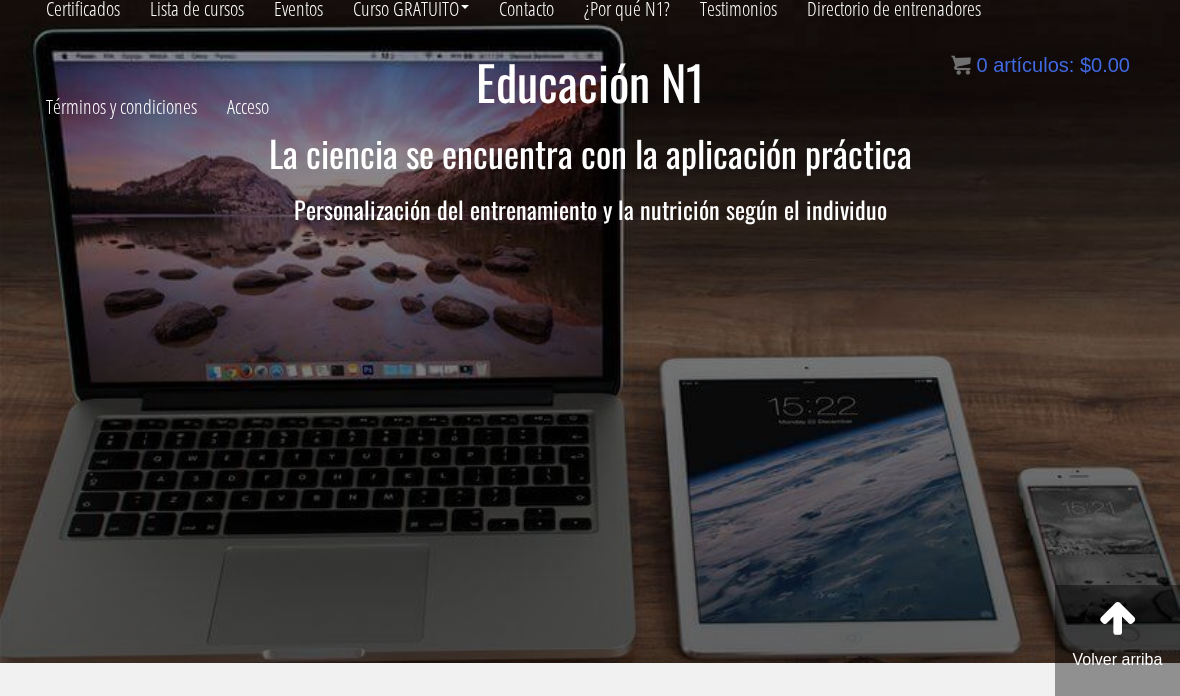 scroll, scrollTop: 0, scrollLeft: 0, axis: both 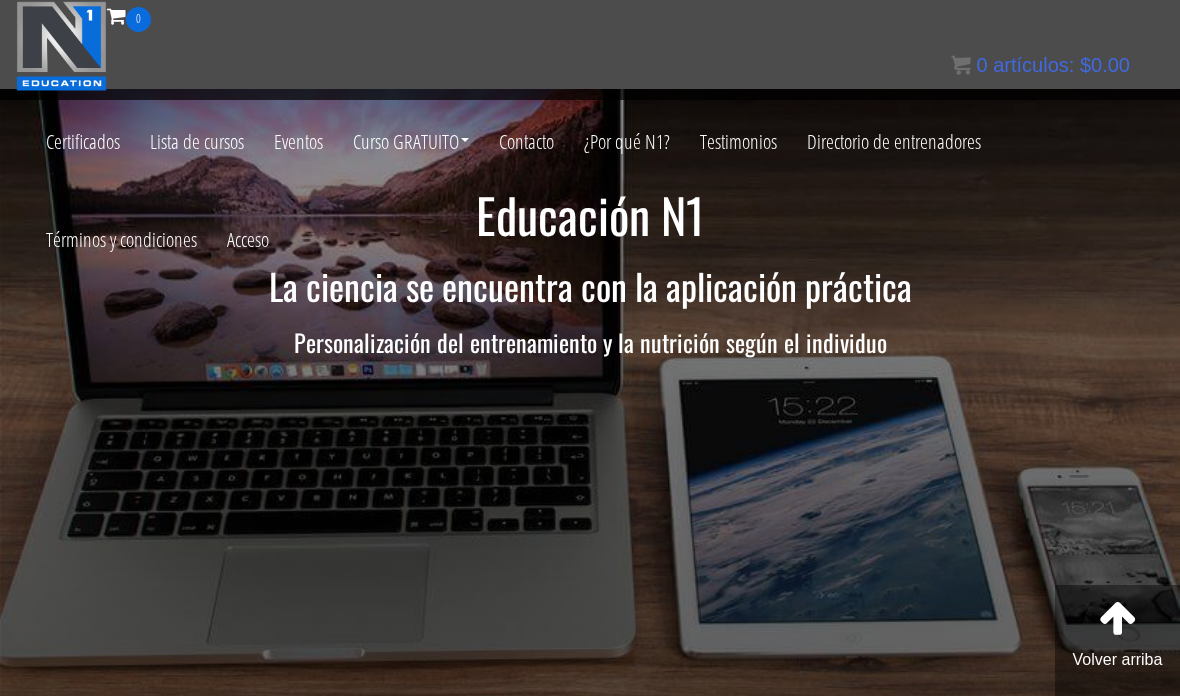 click on "Acceso" at bounding box center (248, 238) 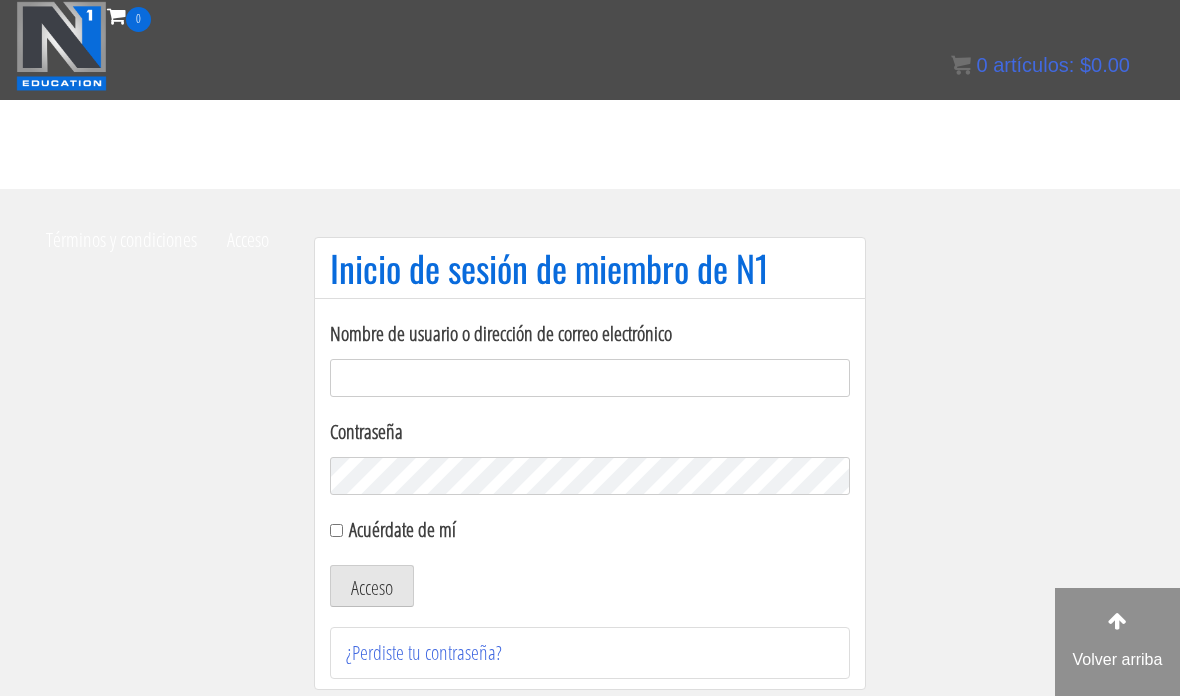 scroll, scrollTop: 21, scrollLeft: 0, axis: vertical 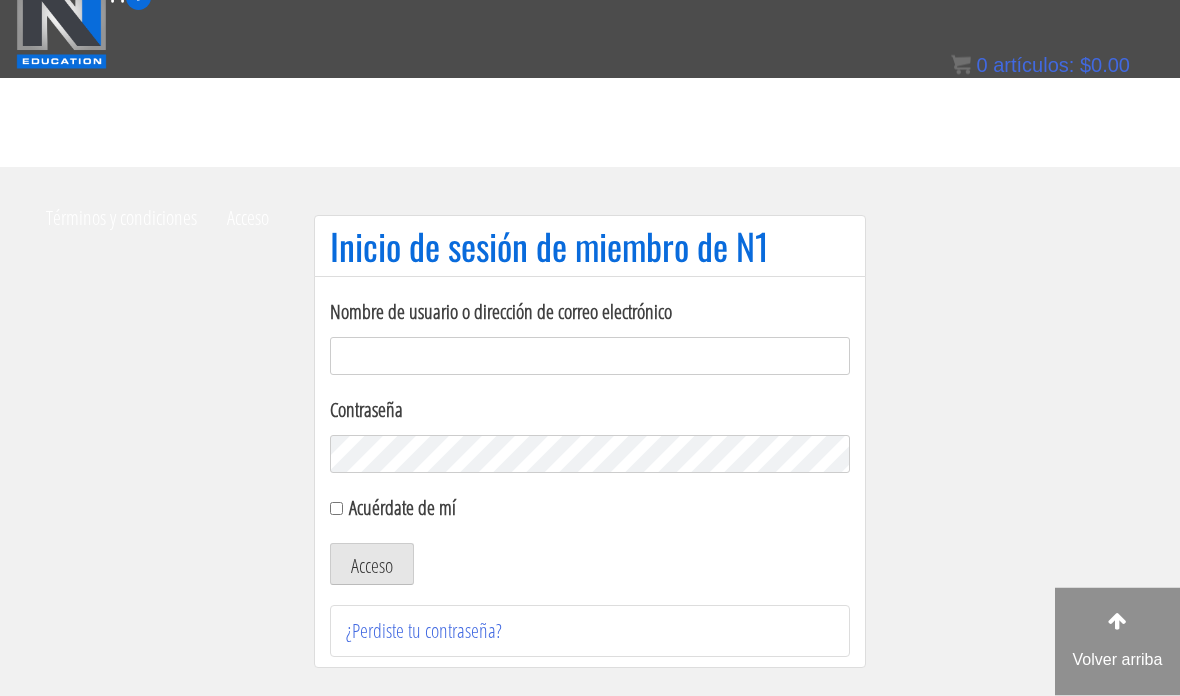 click on "Nombre de usuario o dirección de correo electrónico" at bounding box center (590, 357) 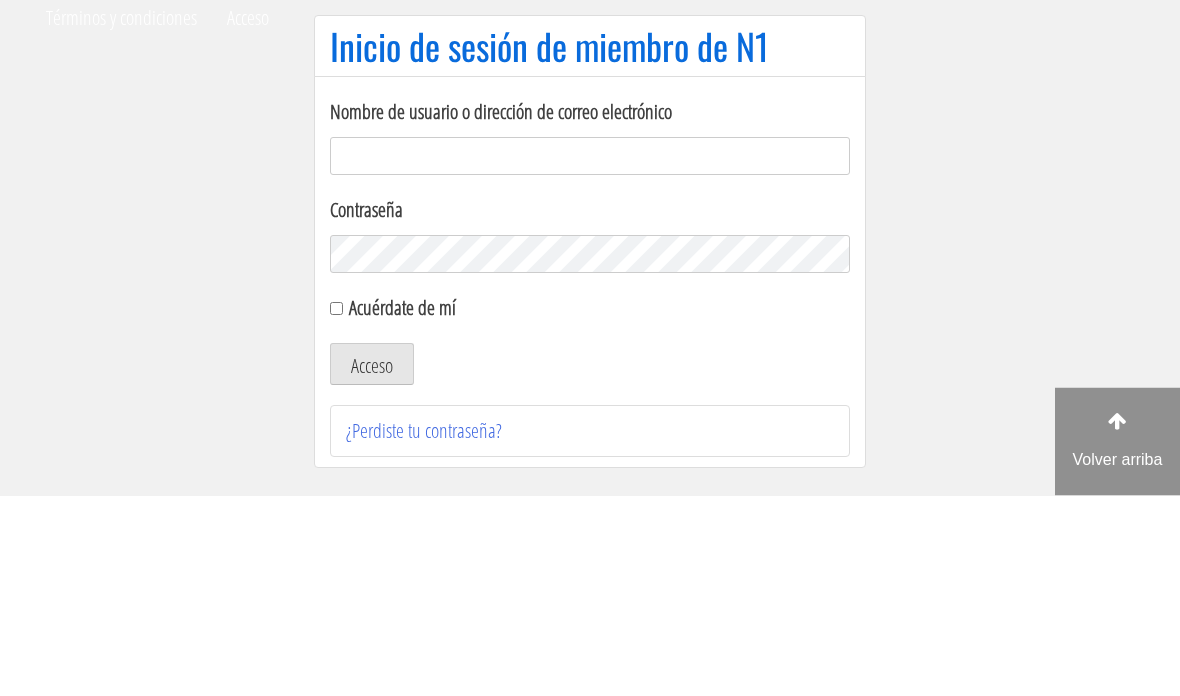 type on "[EMAIL_ADDRESS][DOMAIN_NAME]" 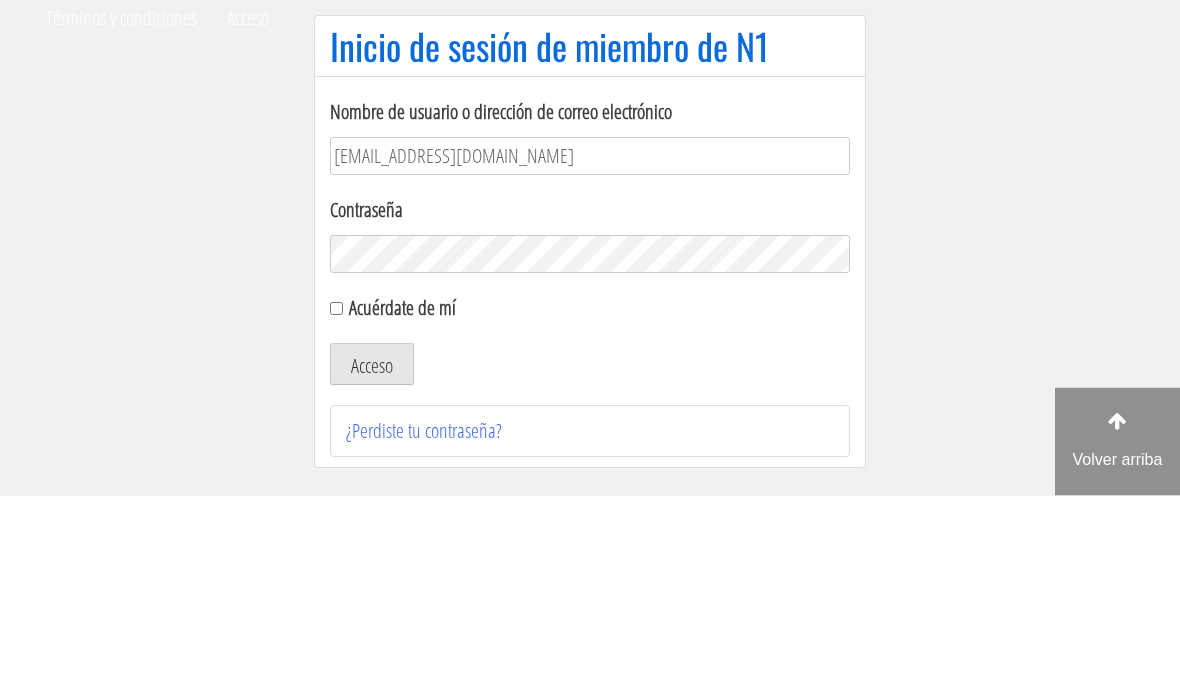 scroll, scrollTop: 222, scrollLeft: 0, axis: vertical 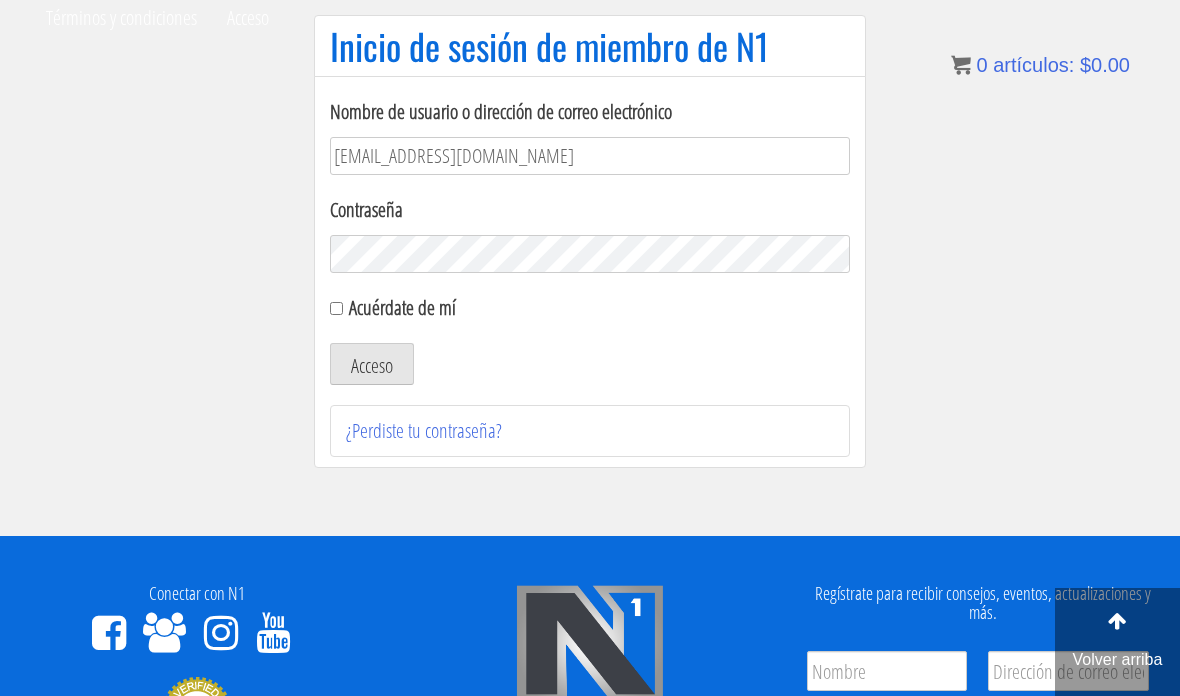 click on "Acuérdate de mí" at bounding box center (336, 308) 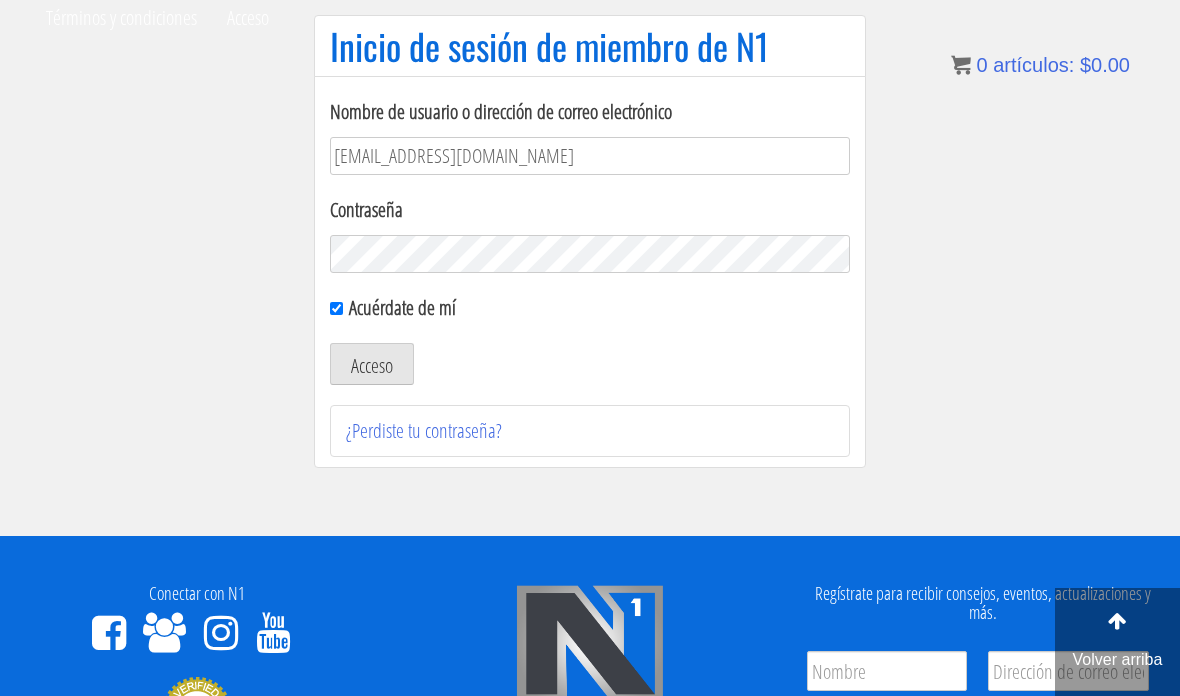 click on "Acceso" at bounding box center (372, 364) 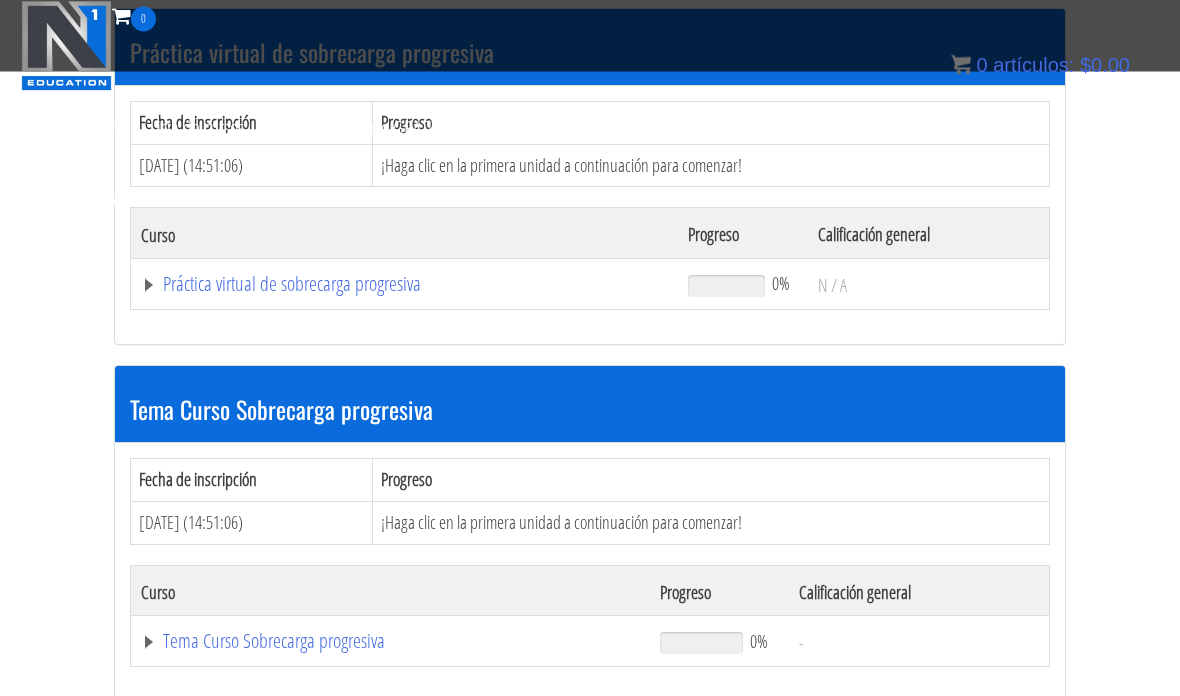 scroll, scrollTop: 366, scrollLeft: 0, axis: vertical 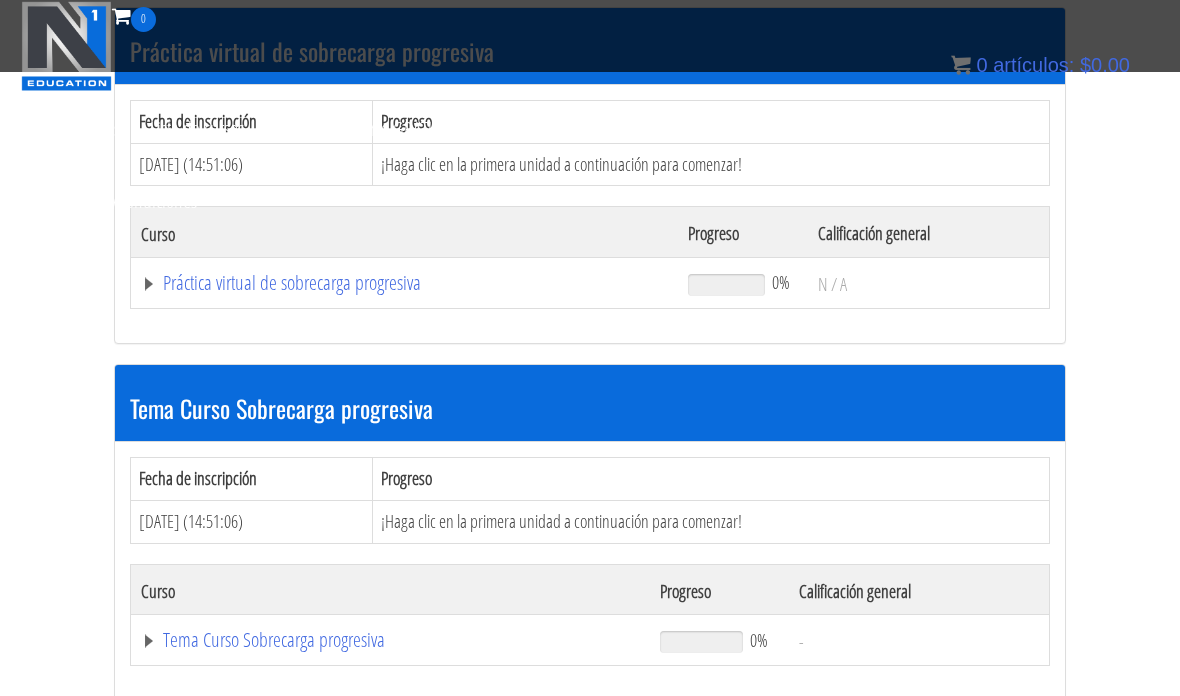 click on "21 de julio de 2025 (14:51:06)" at bounding box center [252, 522] 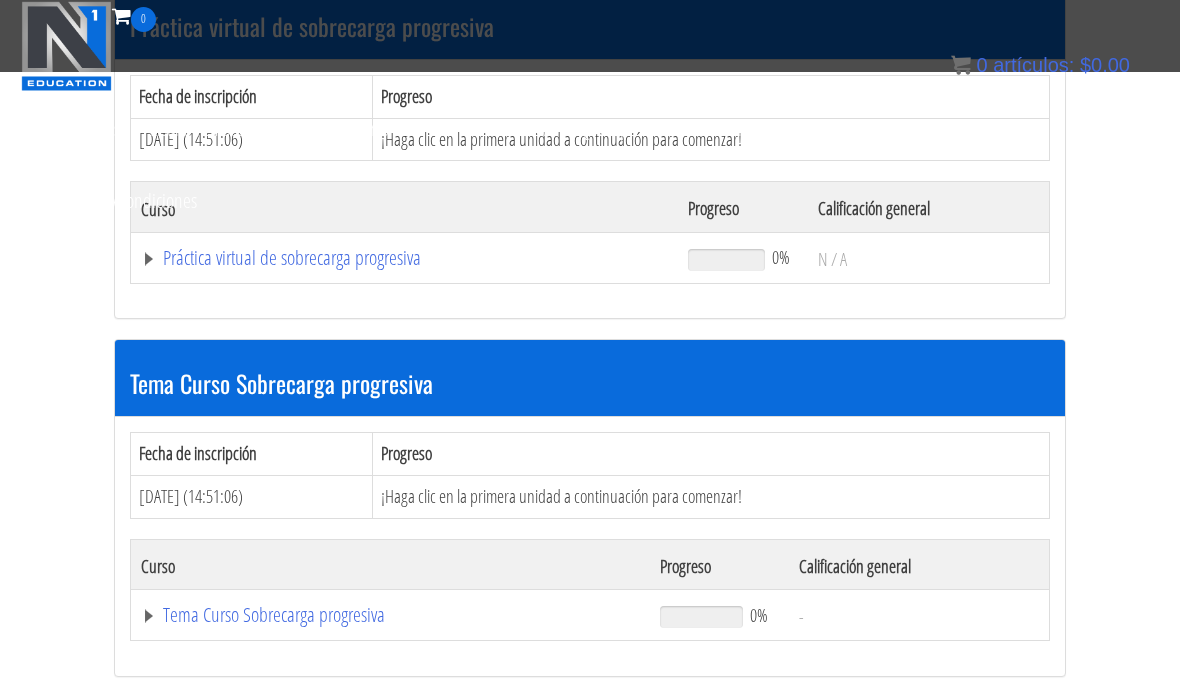 click on "Tema Curso Sobrecarga progresiva" at bounding box center [292, 257] 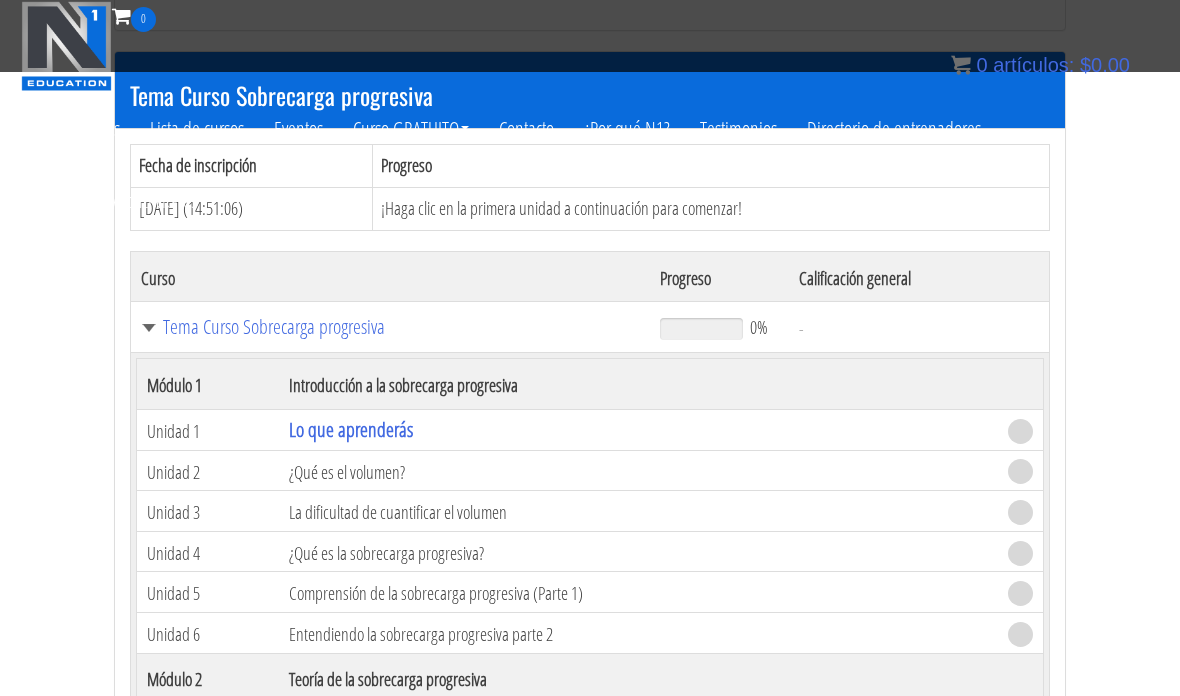 scroll, scrollTop: 684, scrollLeft: 0, axis: vertical 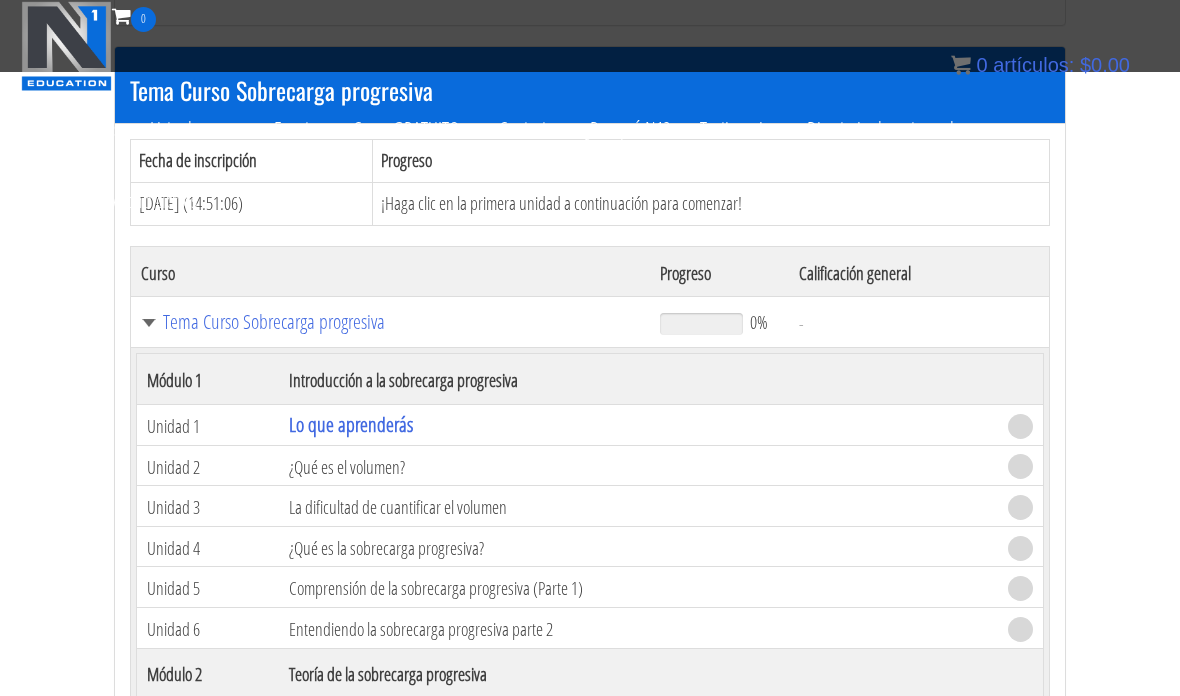 click on "Lo que aprenderás" at bounding box center (351, 424) 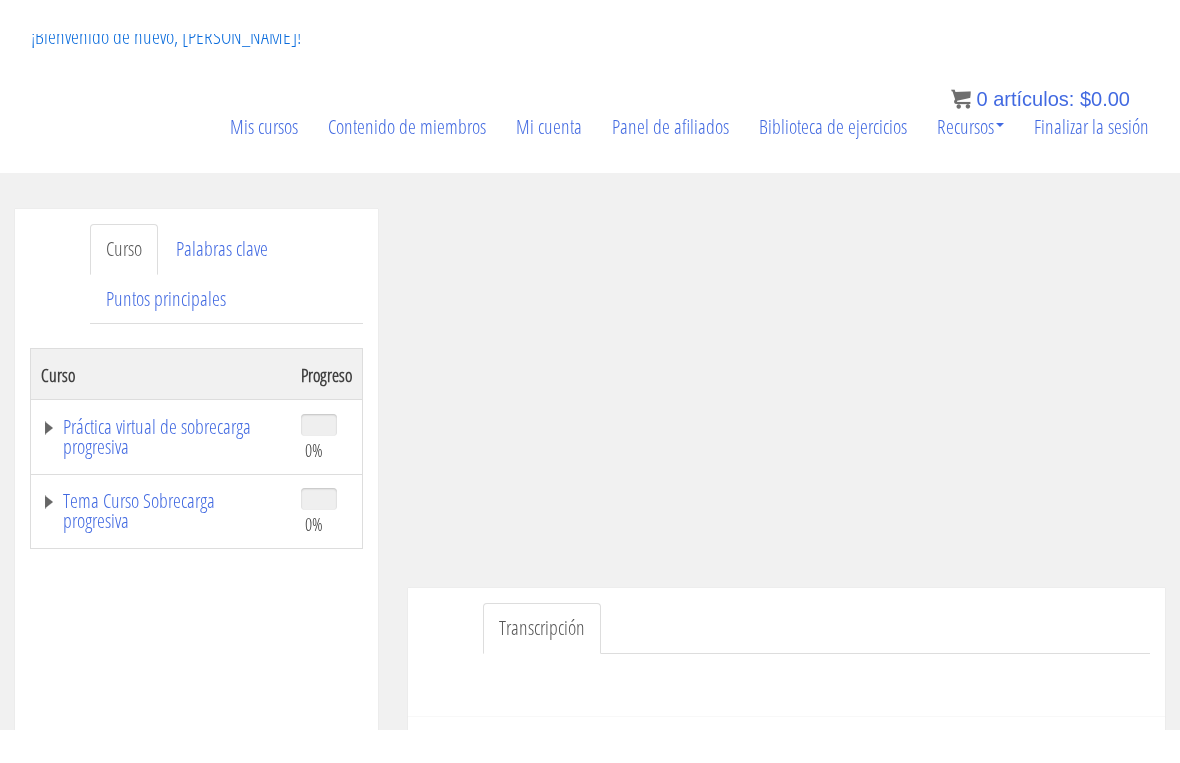 scroll, scrollTop: 24, scrollLeft: 0, axis: vertical 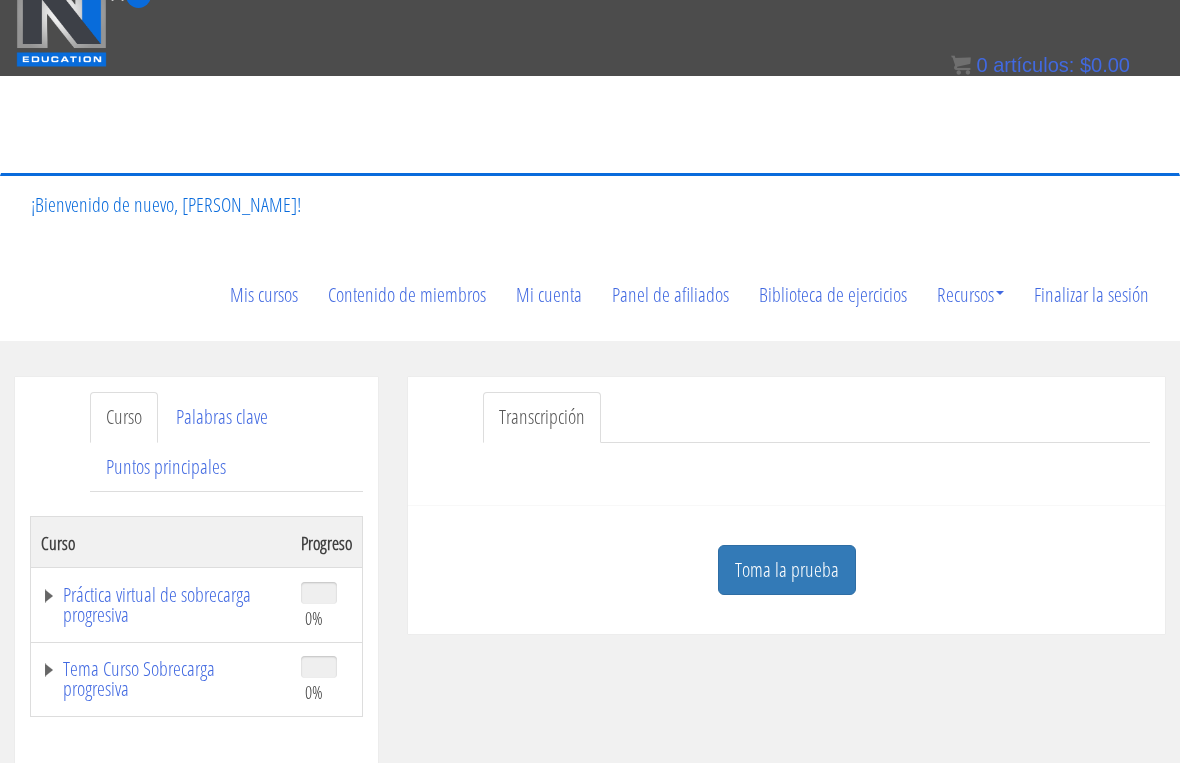 click on "Saltar al contenido
Cambiar navegación
0 Certificados
Lista de cursos
Eventos
Curso GRATUITO
Vista previa del curso: Biomecánica
Vista previa del curso: Diseño del programa
Contacto
¿Por qué N1?
Testimonios
Directorio de entrenadores
Términos y condiciones
¡Bienvenido de nuevo, [PERSON_NAME]!
Mis cursos
Contenido de miembros
Mi cuenta
Panel de afiliados
Biblioteca de ejercicios
Recursos
Solicitud de código de entrenamiento
Términos y condiciones
Finalizar la sesión
incógnita
Mis cursos
Mi cuenta
Panel de afiliados
Solicitud de código de entrenamiento
Términos y condiciones" at bounding box center (590, 1110) 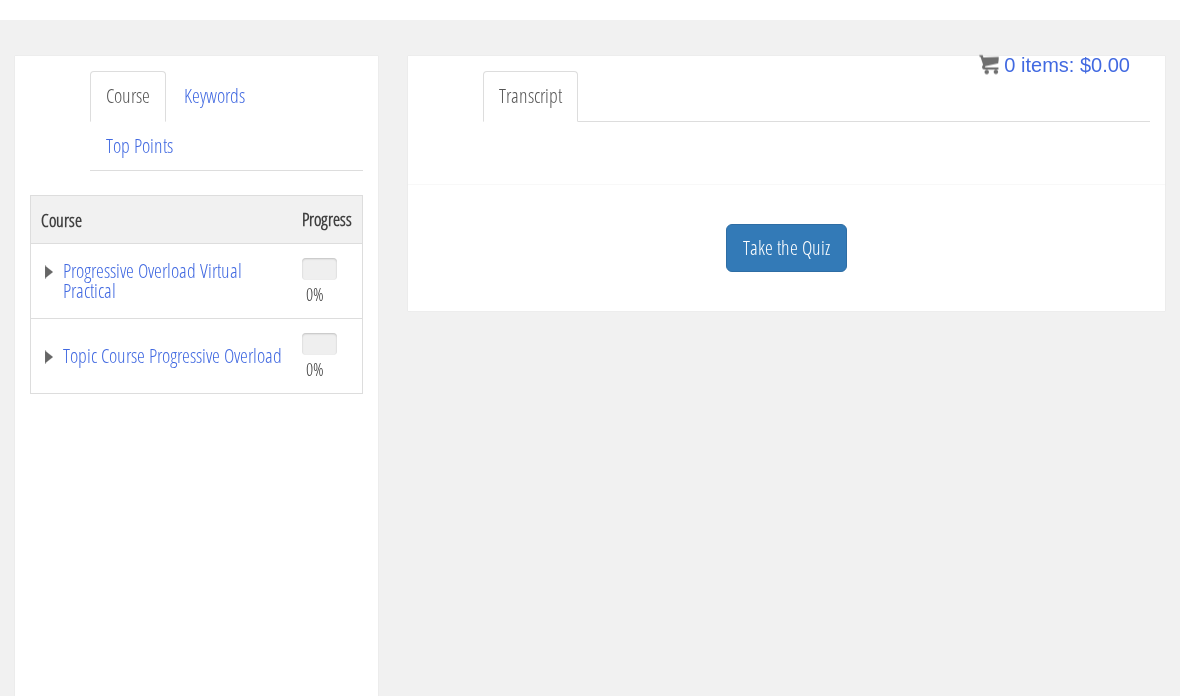 scroll, scrollTop: 206, scrollLeft: 0, axis: vertical 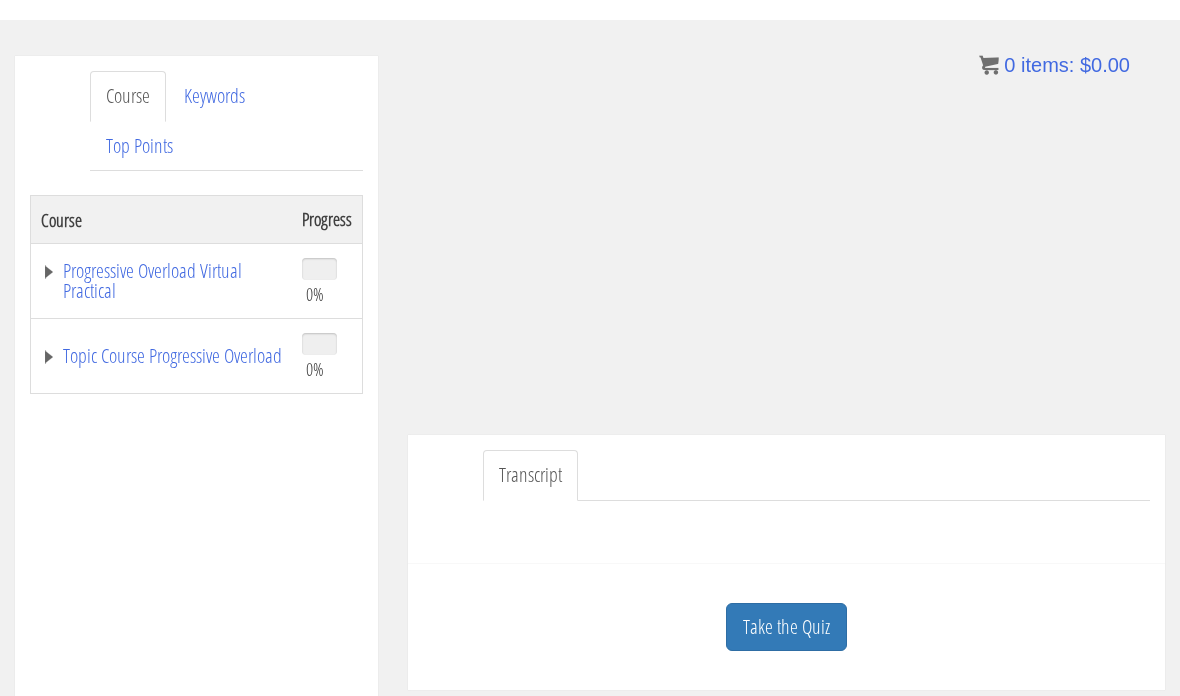 click on "Take the Quiz" at bounding box center [786, 627] 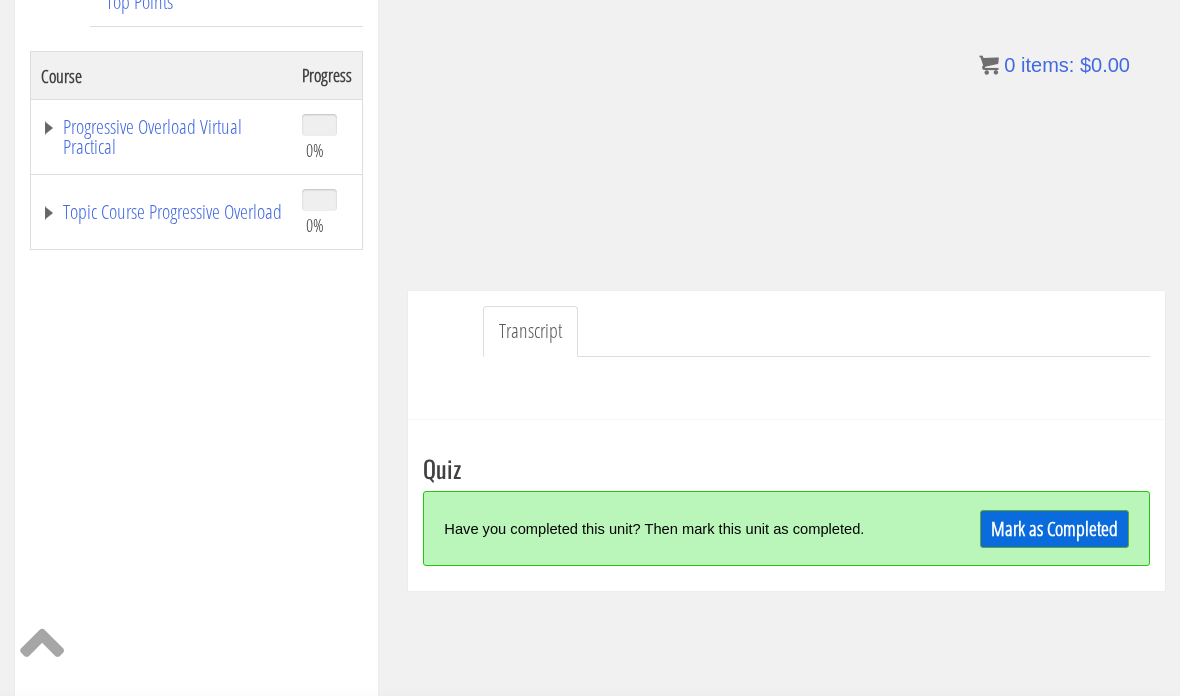 scroll, scrollTop: 356, scrollLeft: 0, axis: vertical 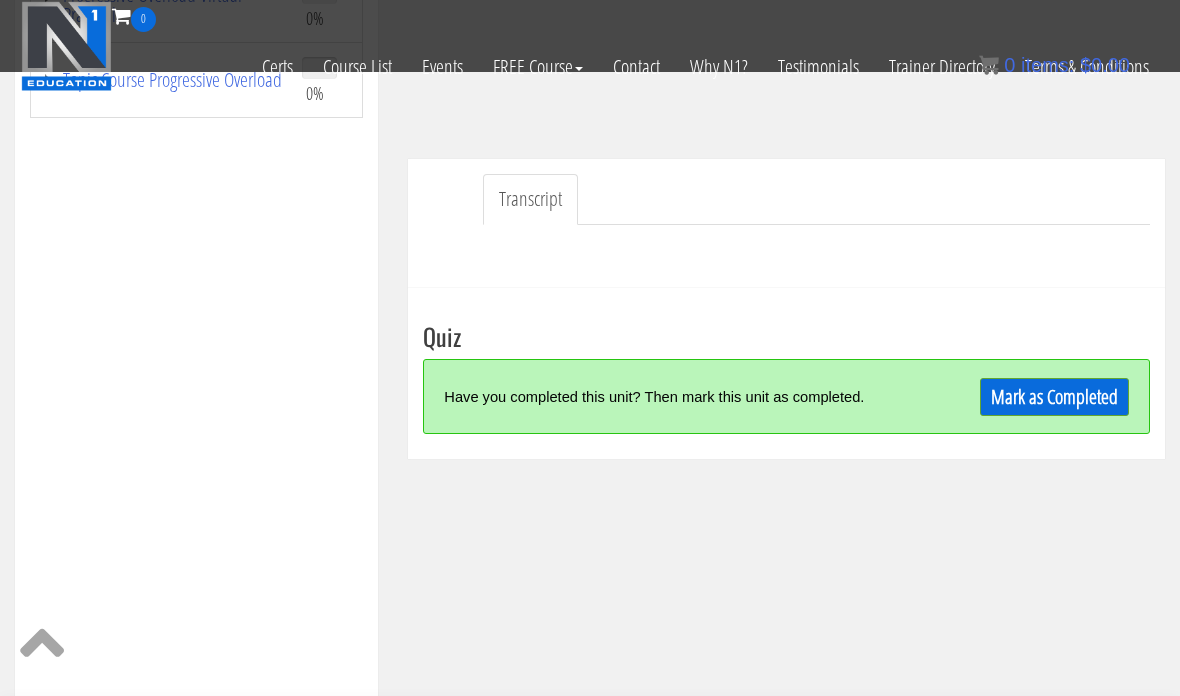click on "Mark as Completed" at bounding box center [1054, 397] 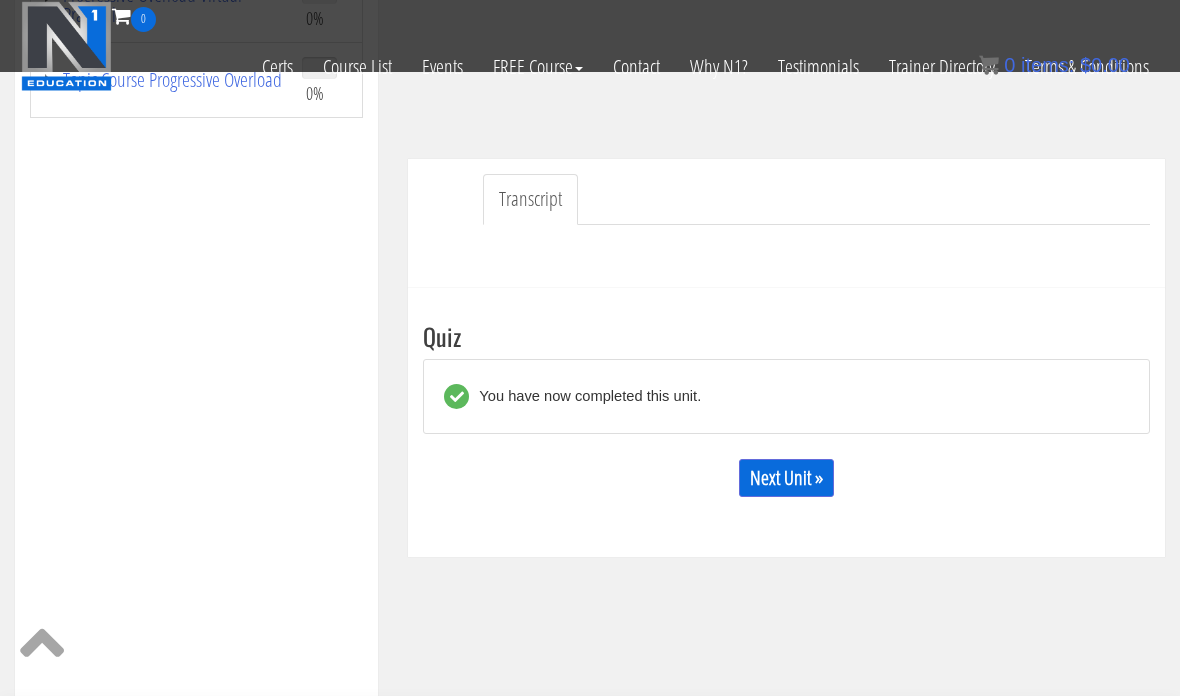 click on "Next Unit »" at bounding box center (786, 478) 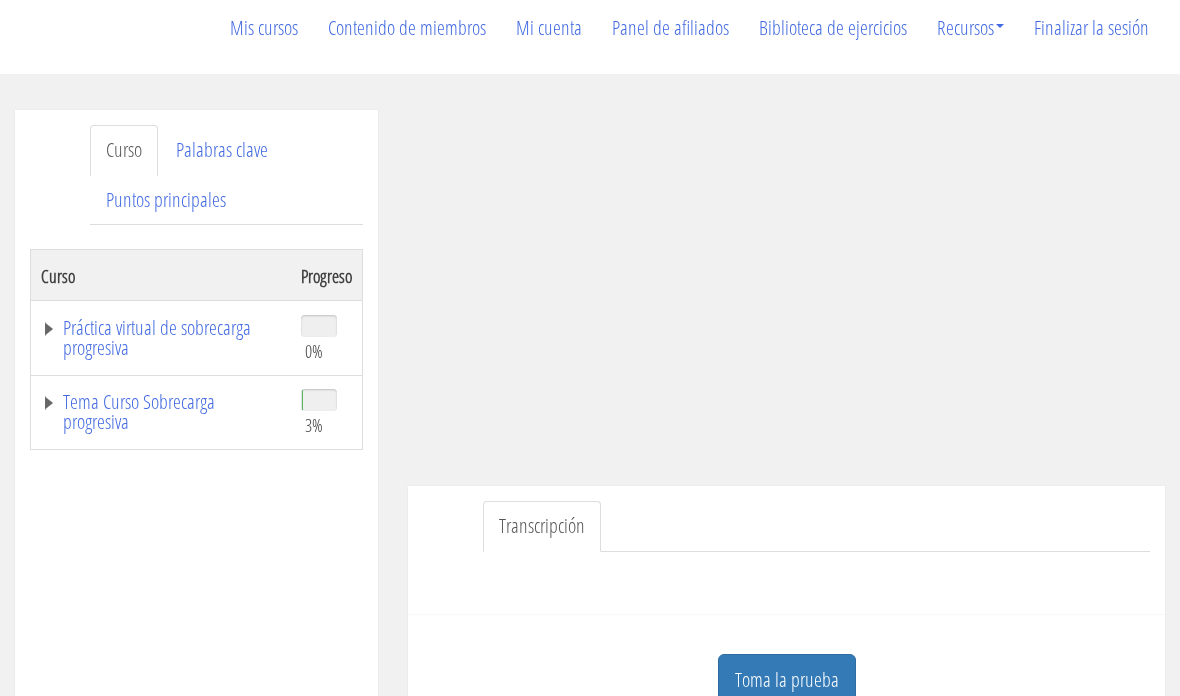 scroll, scrollTop: 292, scrollLeft: 0, axis: vertical 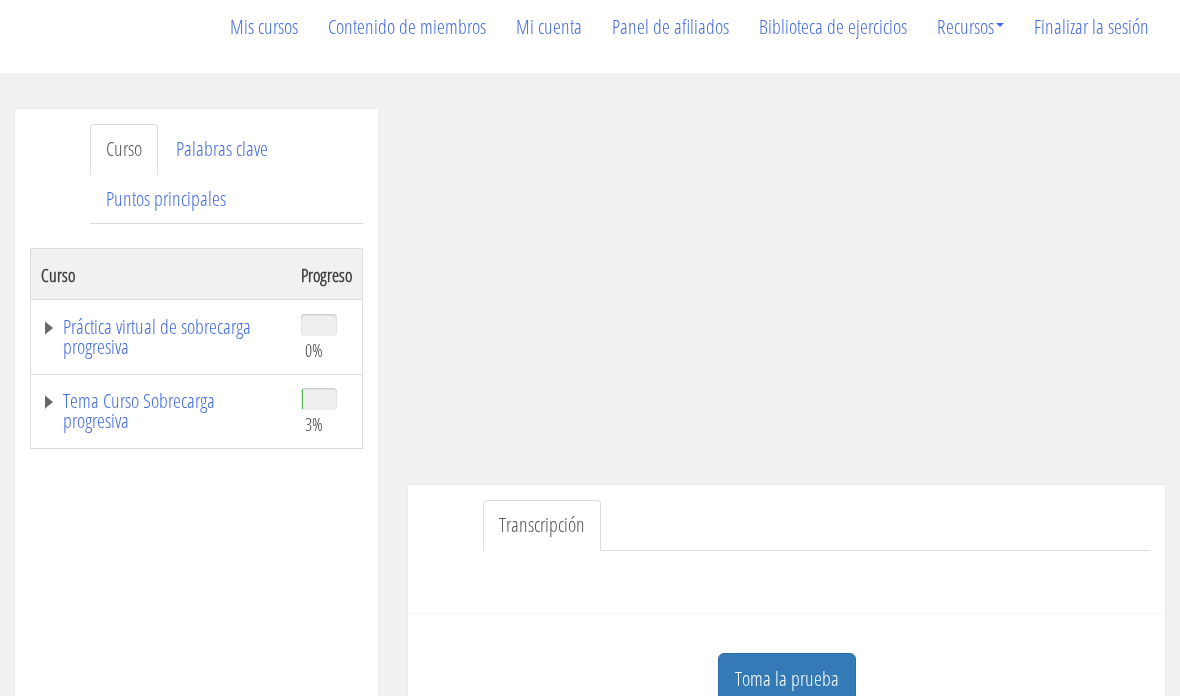 click on "Tema Curso Sobrecarga progresiva" at bounding box center (139, 410) 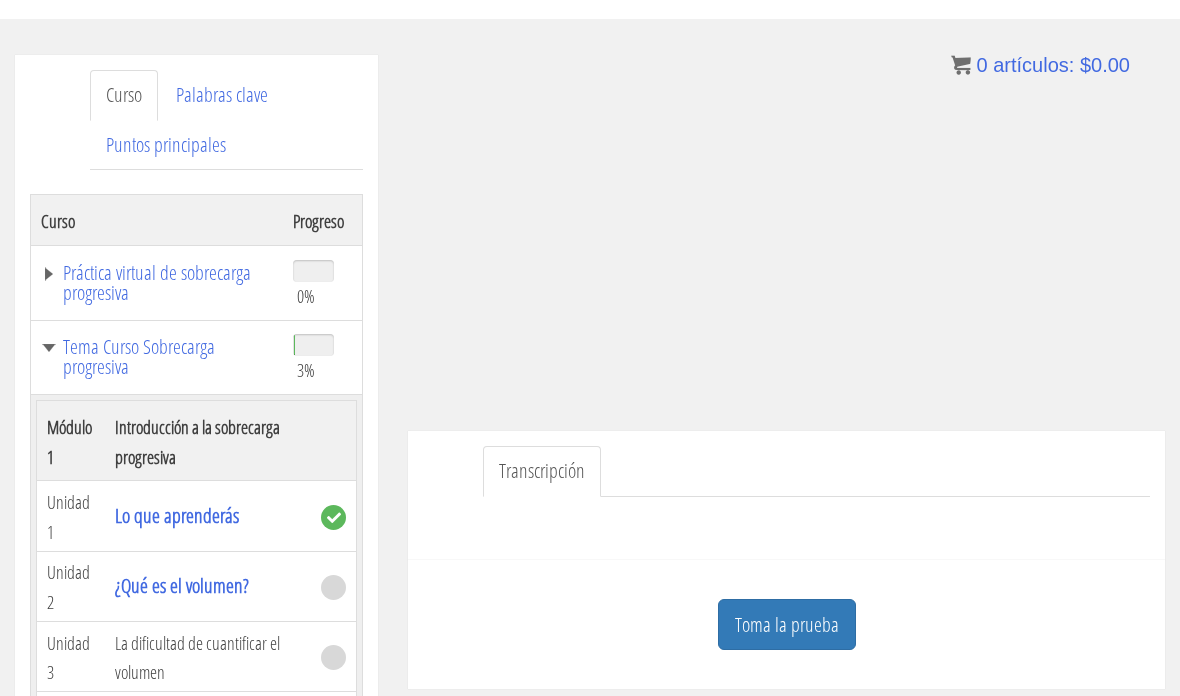 scroll, scrollTop: 349, scrollLeft: 0, axis: vertical 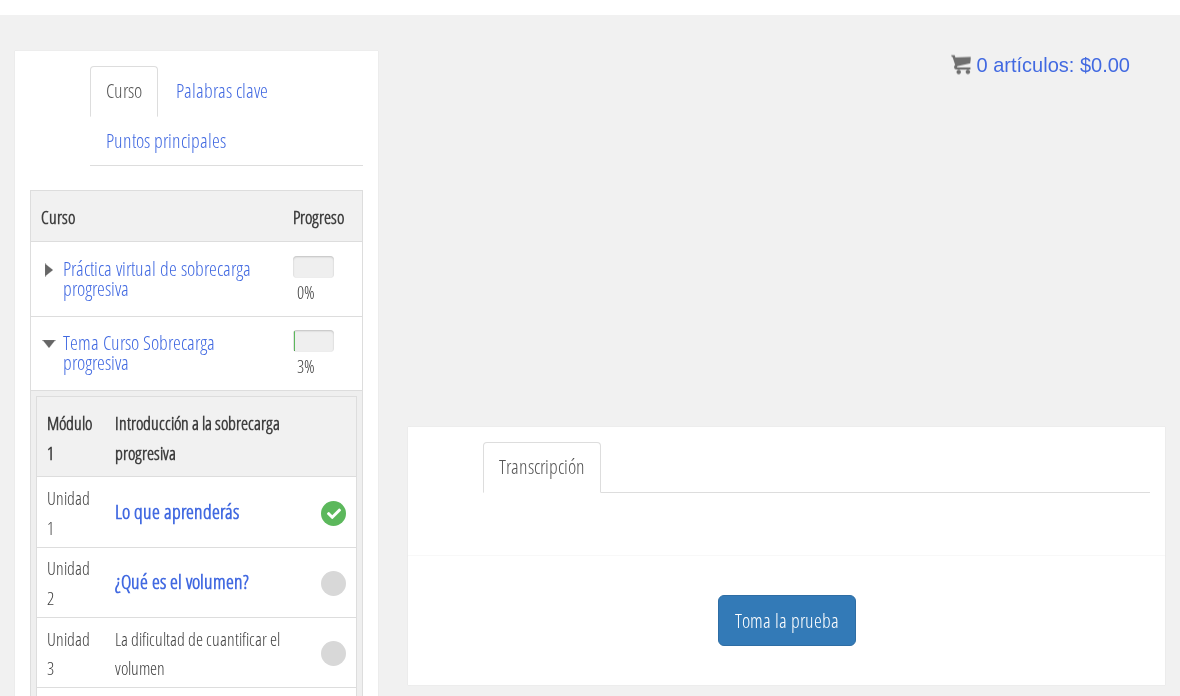 click at bounding box center (334, 583) 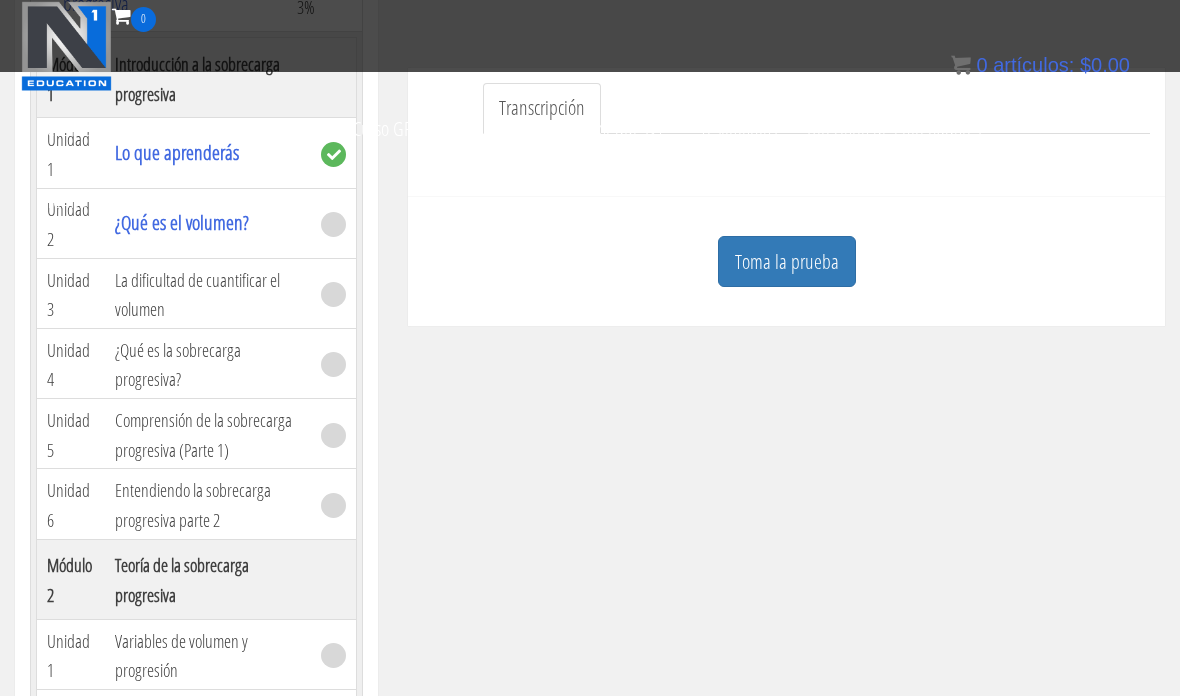 scroll, scrollTop: 520, scrollLeft: 0, axis: vertical 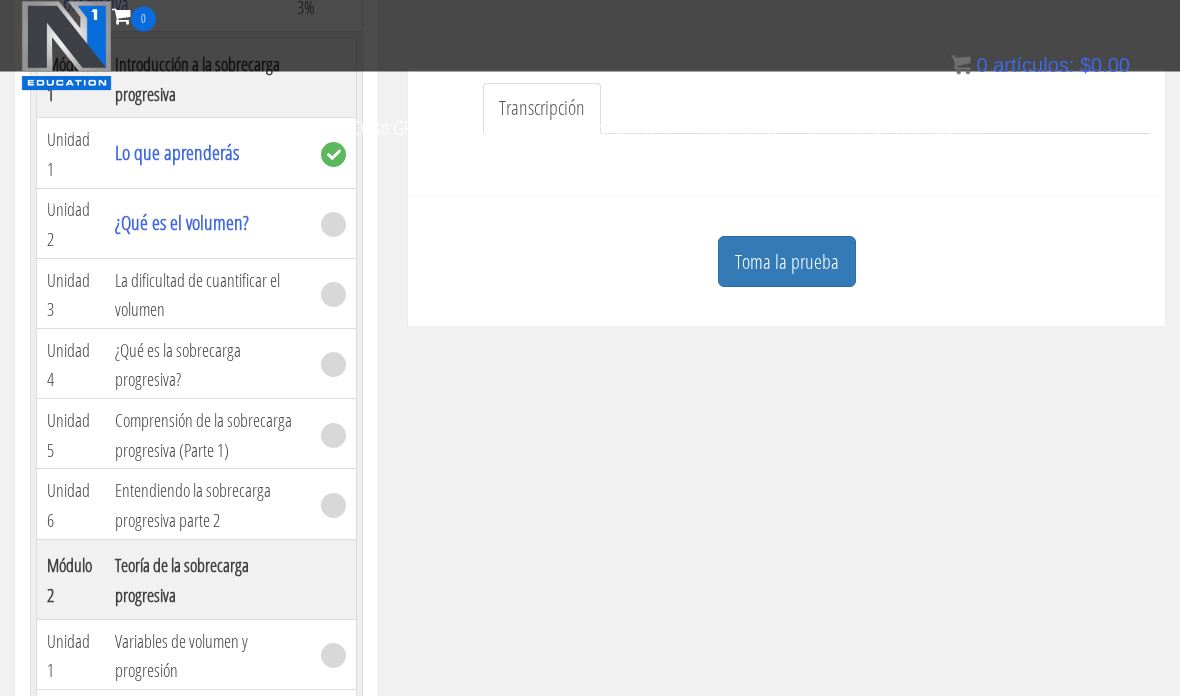 click on "Términos y condiciones" at bounding box center (121, 200) 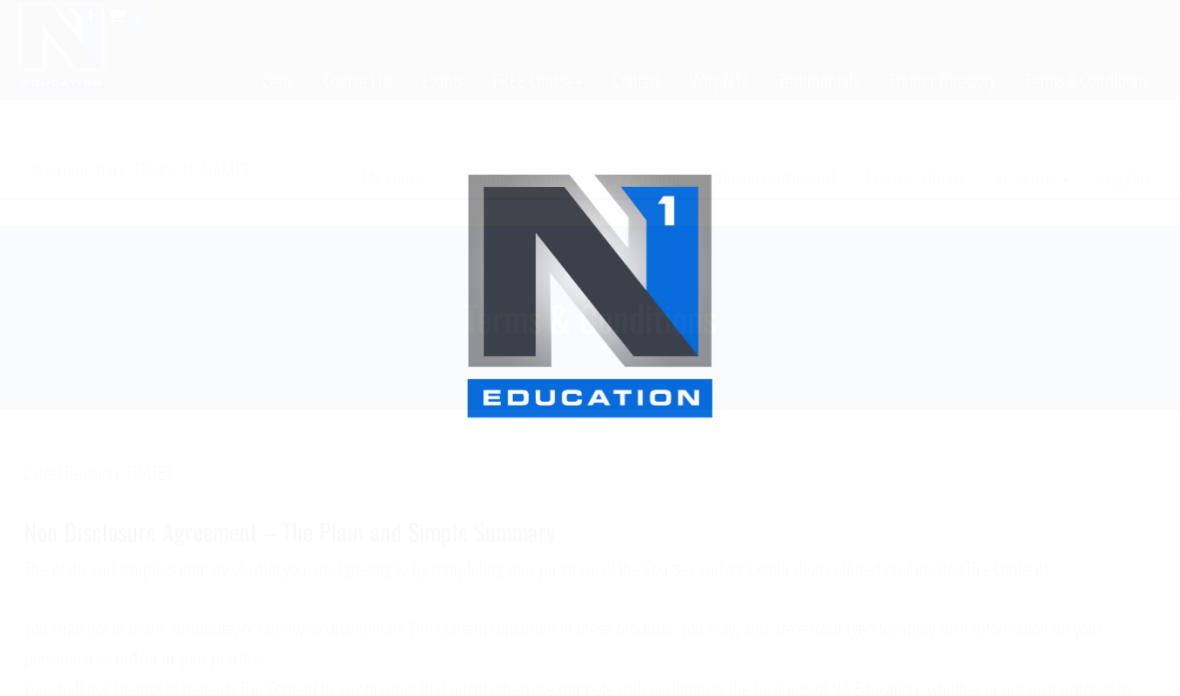 scroll, scrollTop: 0, scrollLeft: 0, axis: both 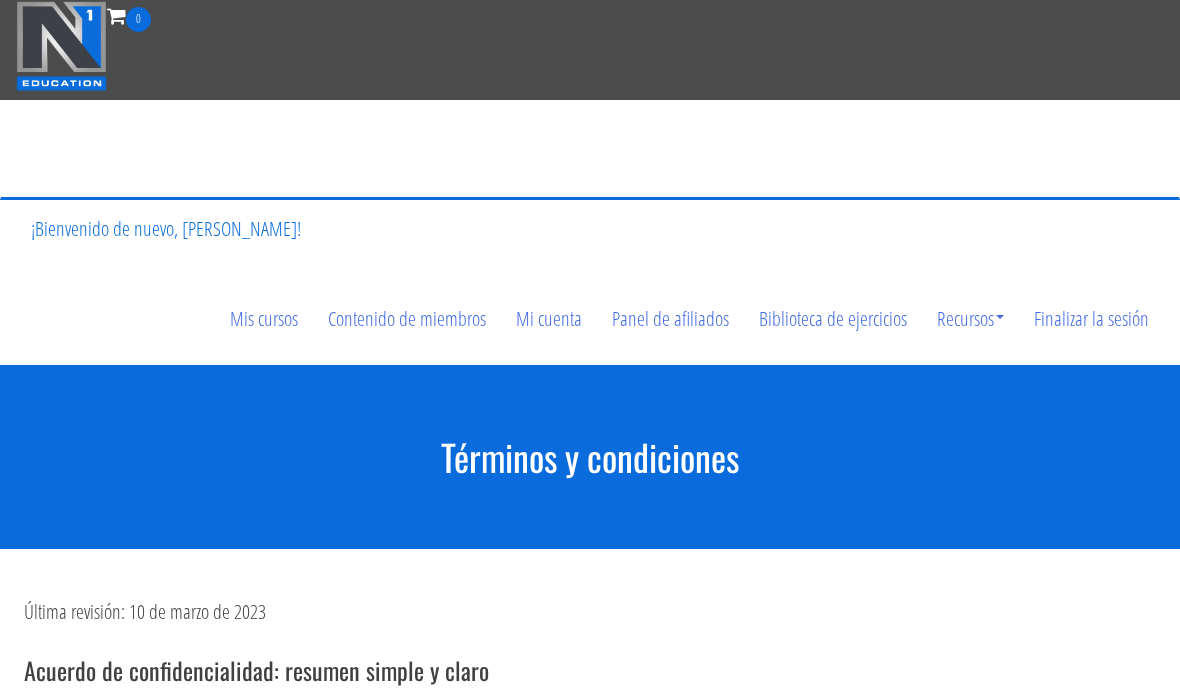 click on "Finalizar la sesión" at bounding box center (1091, 317) 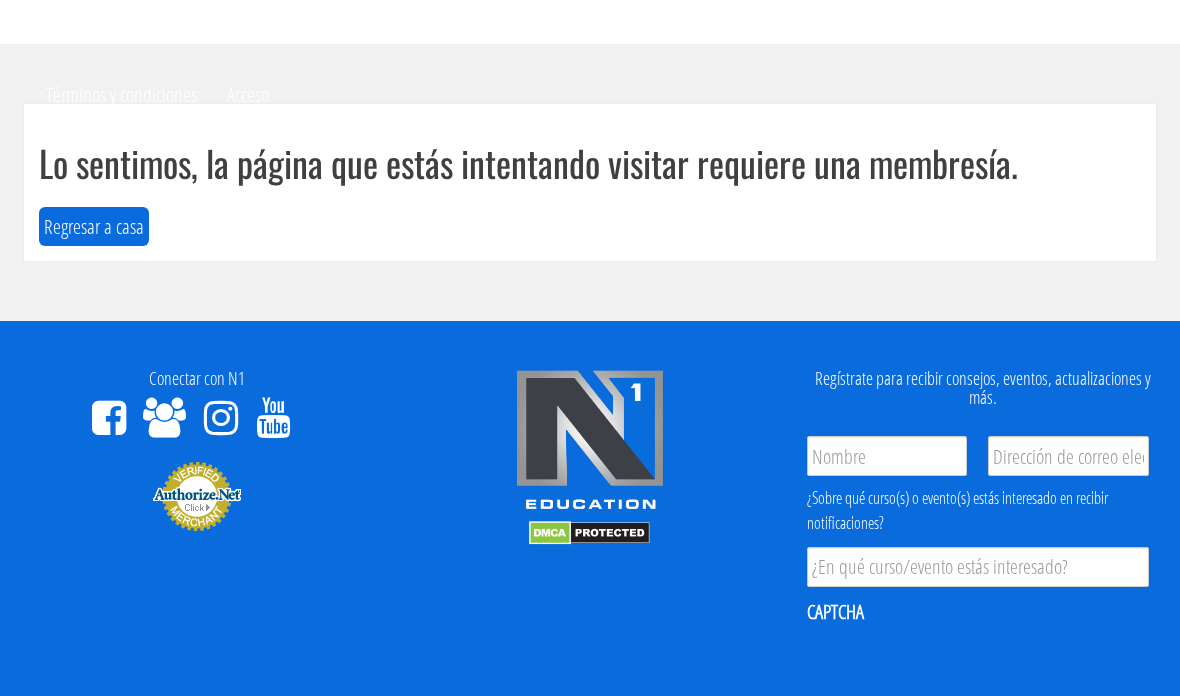scroll, scrollTop: 0, scrollLeft: 0, axis: both 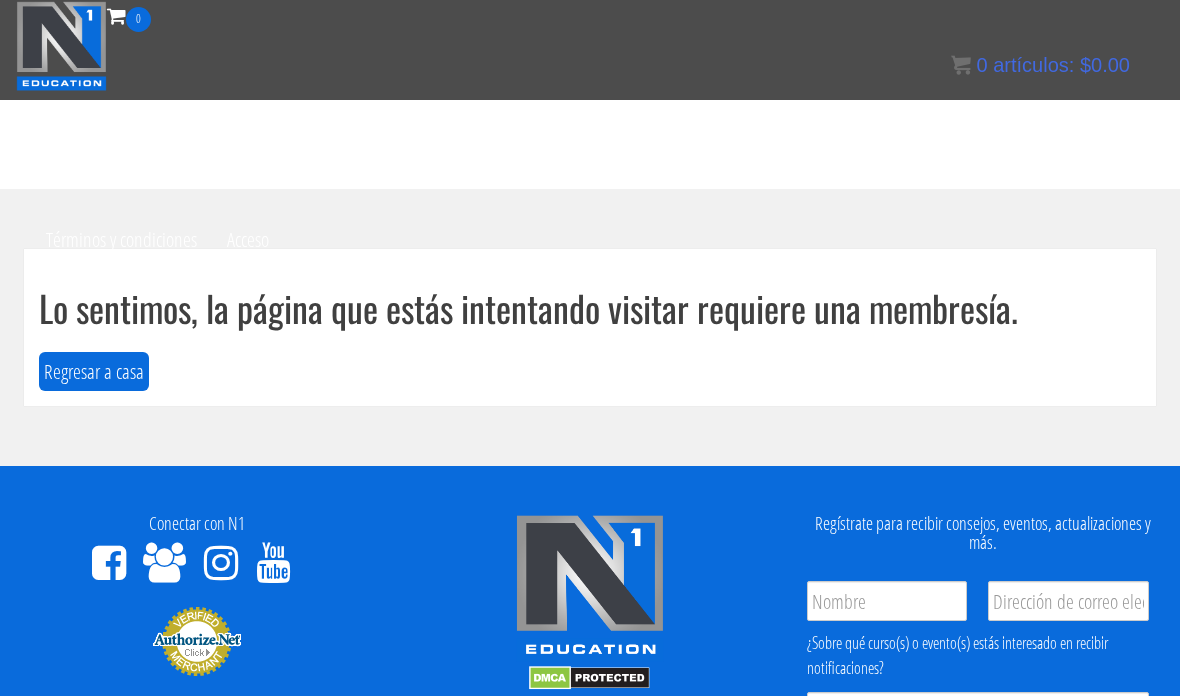 click on "Regresar a casa" at bounding box center [94, 371] 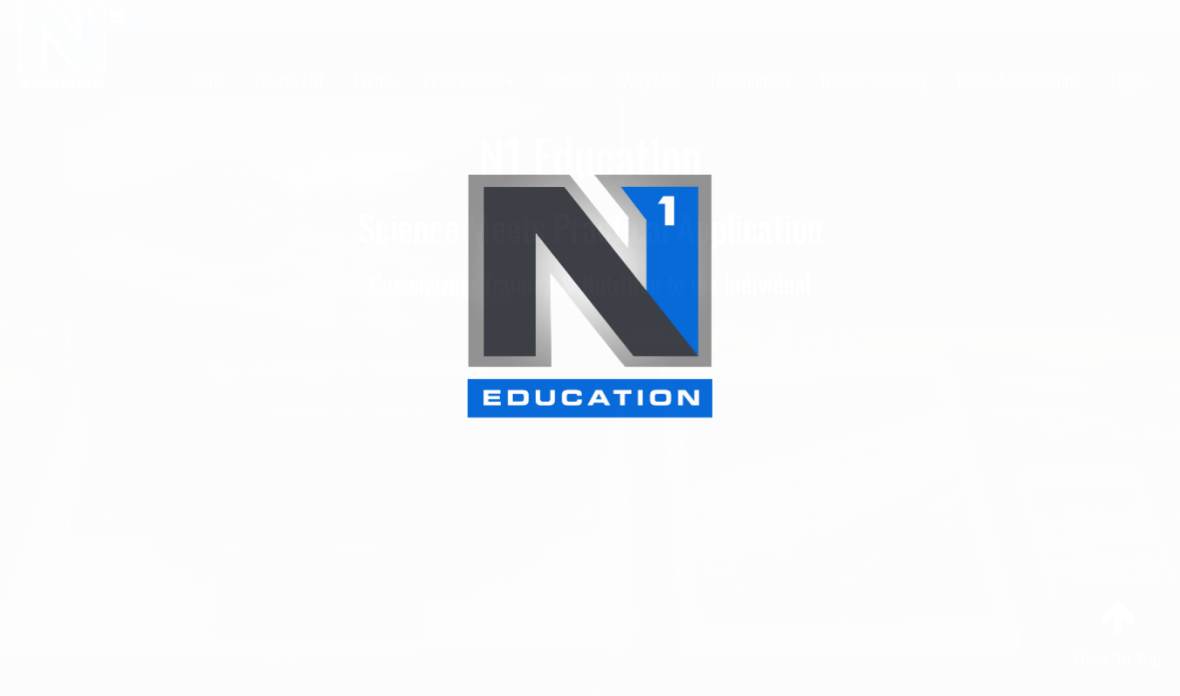 scroll, scrollTop: 0, scrollLeft: 0, axis: both 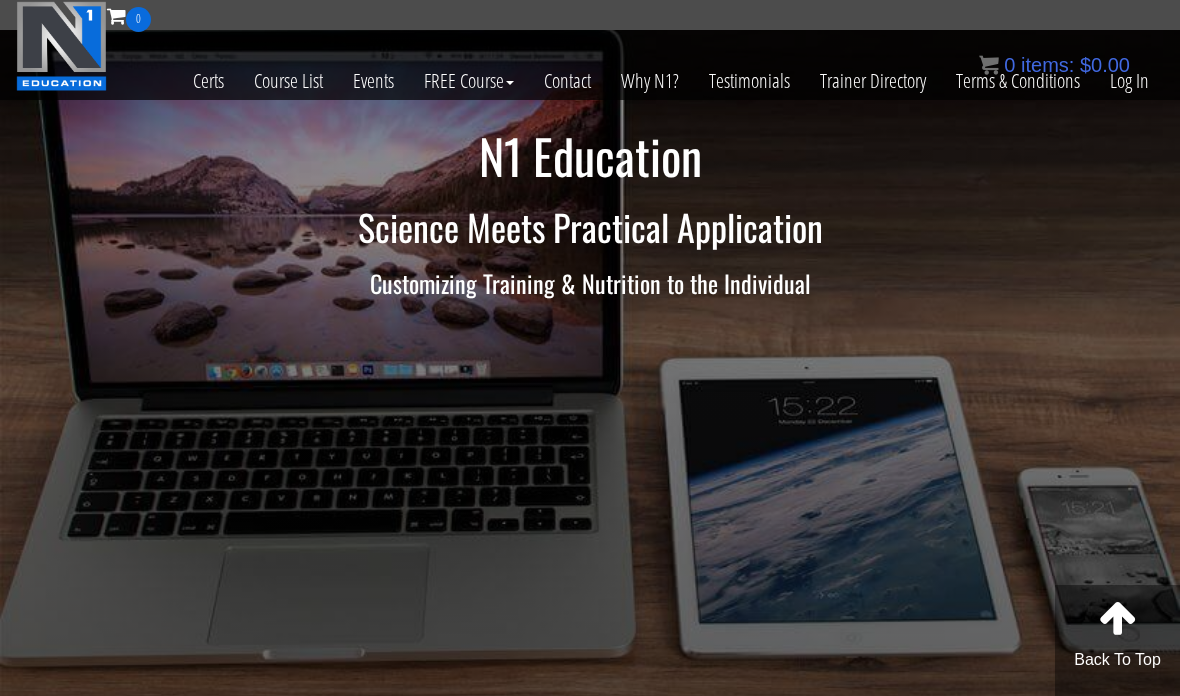 click on "Log In" at bounding box center [1129, 81] 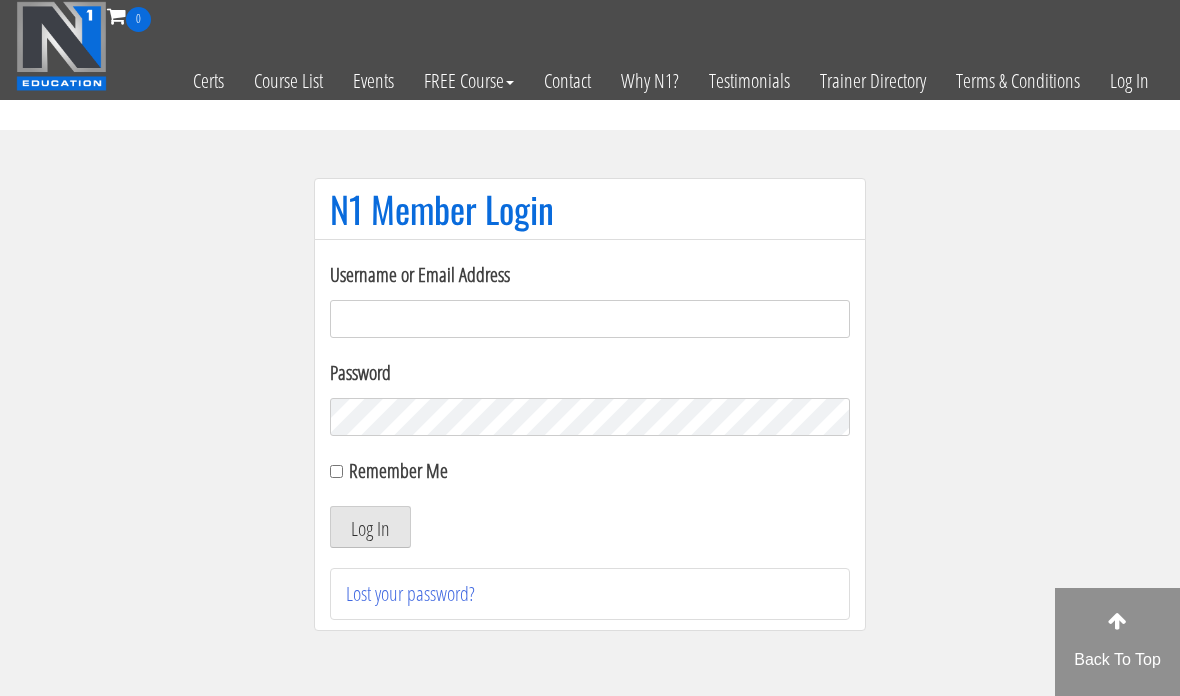 scroll, scrollTop: 0, scrollLeft: 0, axis: both 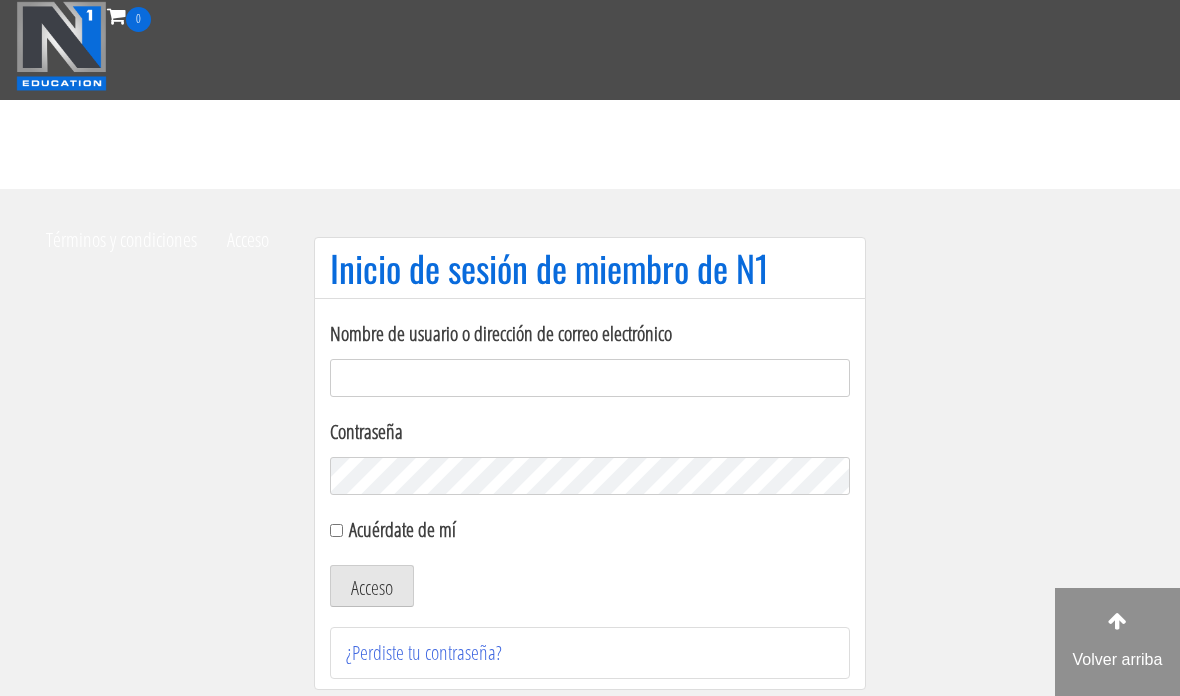 type on "[EMAIL_ADDRESS][DOMAIN_NAME]" 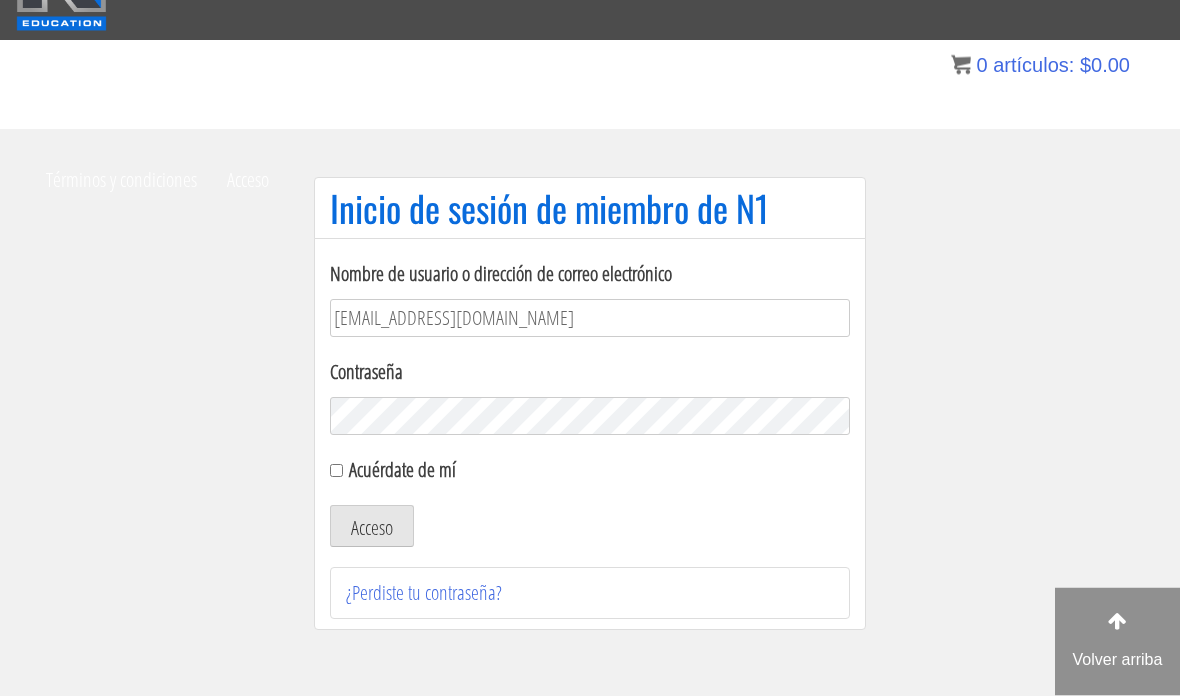 scroll, scrollTop: 76, scrollLeft: 0, axis: vertical 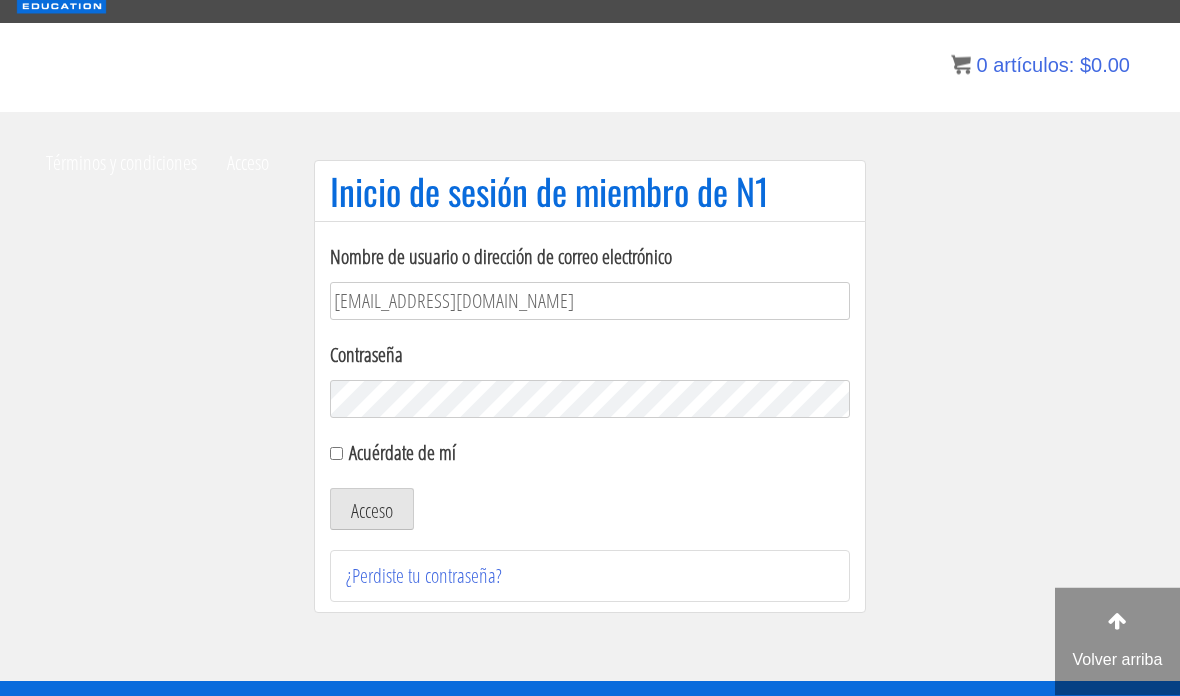 click on "Acuérdate de mí" at bounding box center [402, 453] 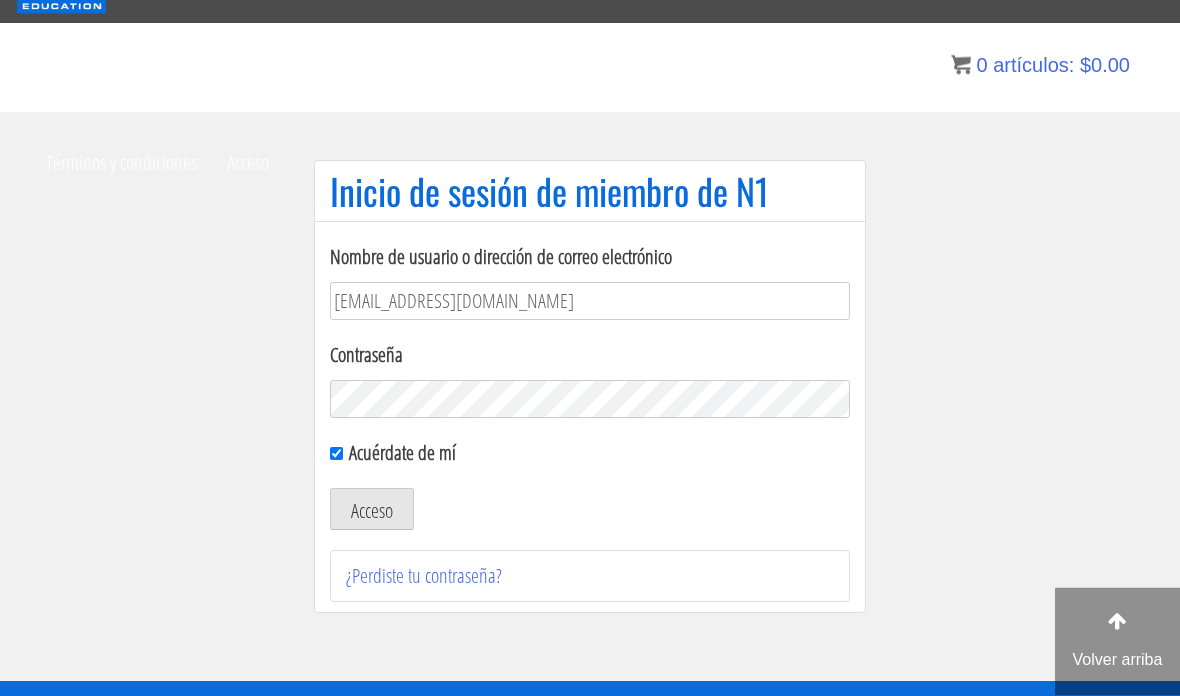 click on "Acceso" at bounding box center (372, 511) 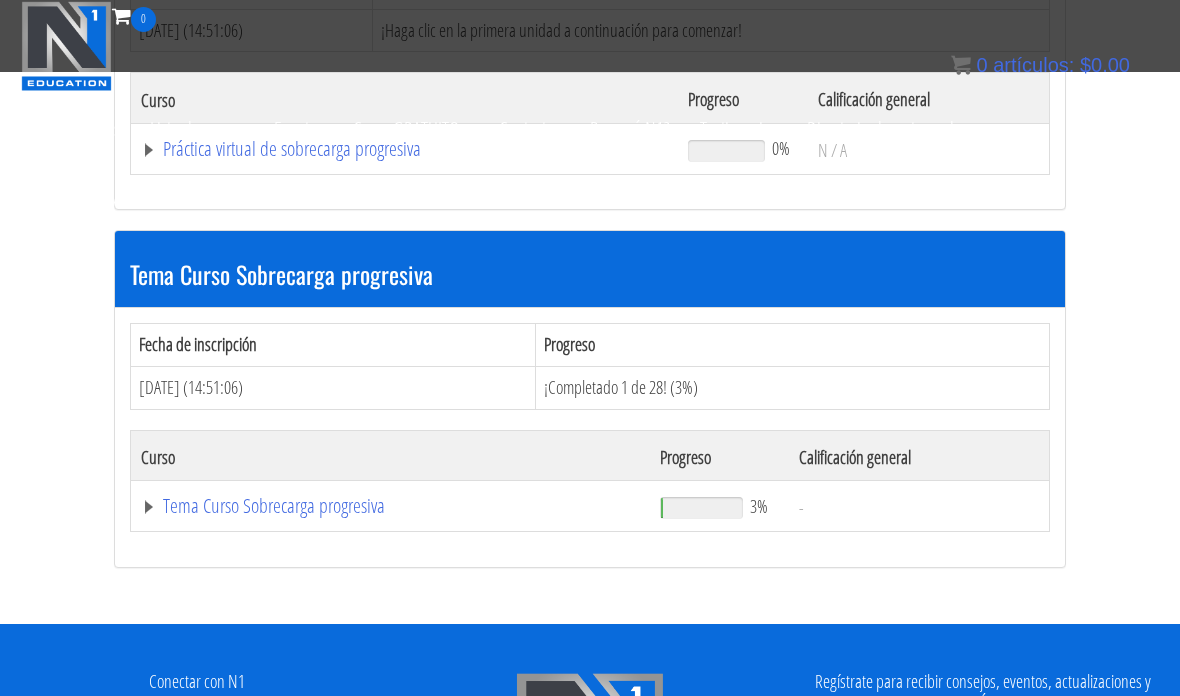 scroll, scrollTop: 499, scrollLeft: 0, axis: vertical 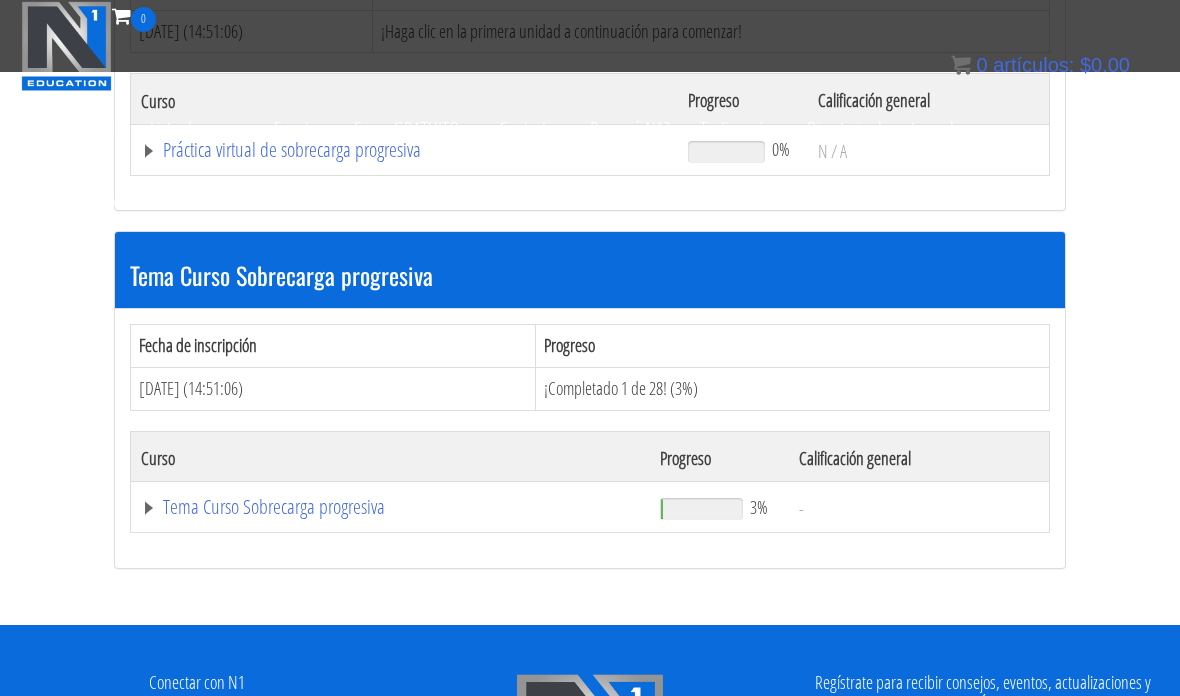 click on "Tema Curso Sobrecarga progresiva" at bounding box center [292, 149] 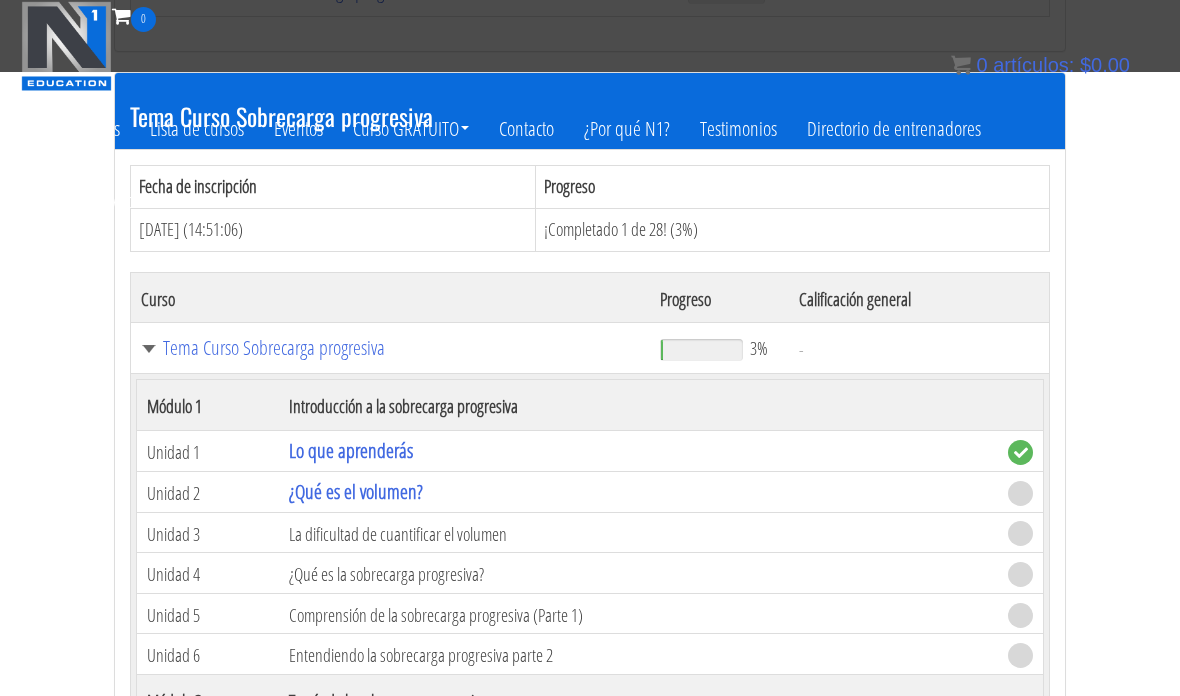 scroll, scrollTop: 666, scrollLeft: 0, axis: vertical 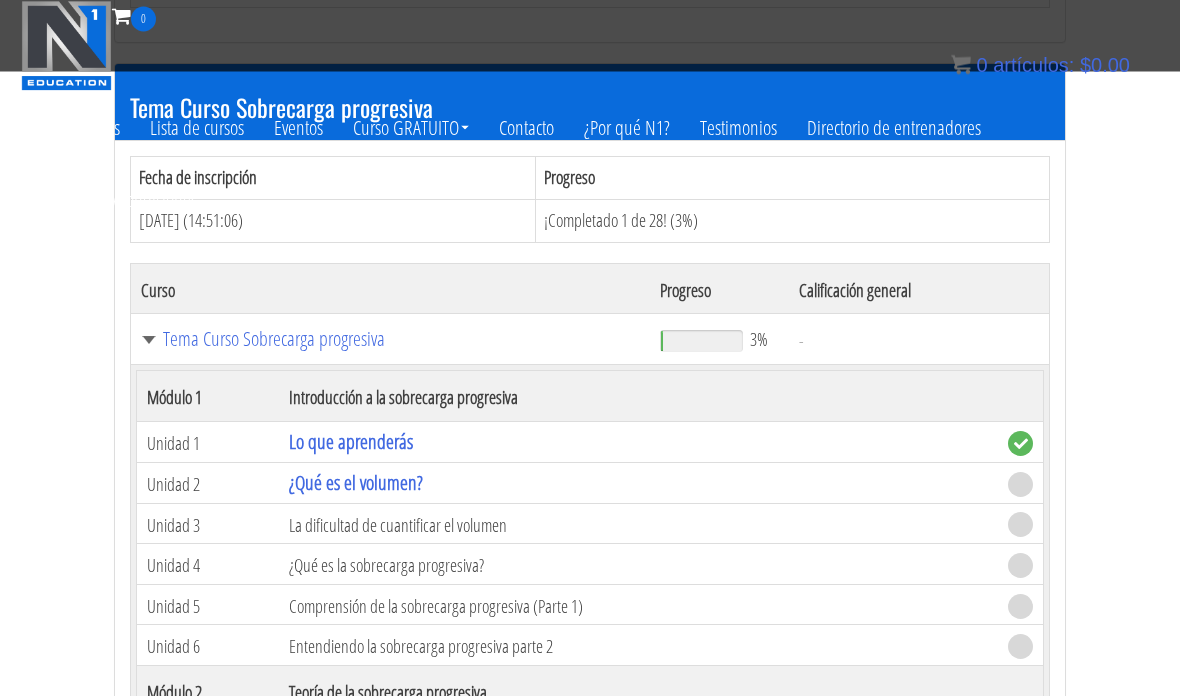 click on "¿Qué es el volumen?" at bounding box center [356, 483] 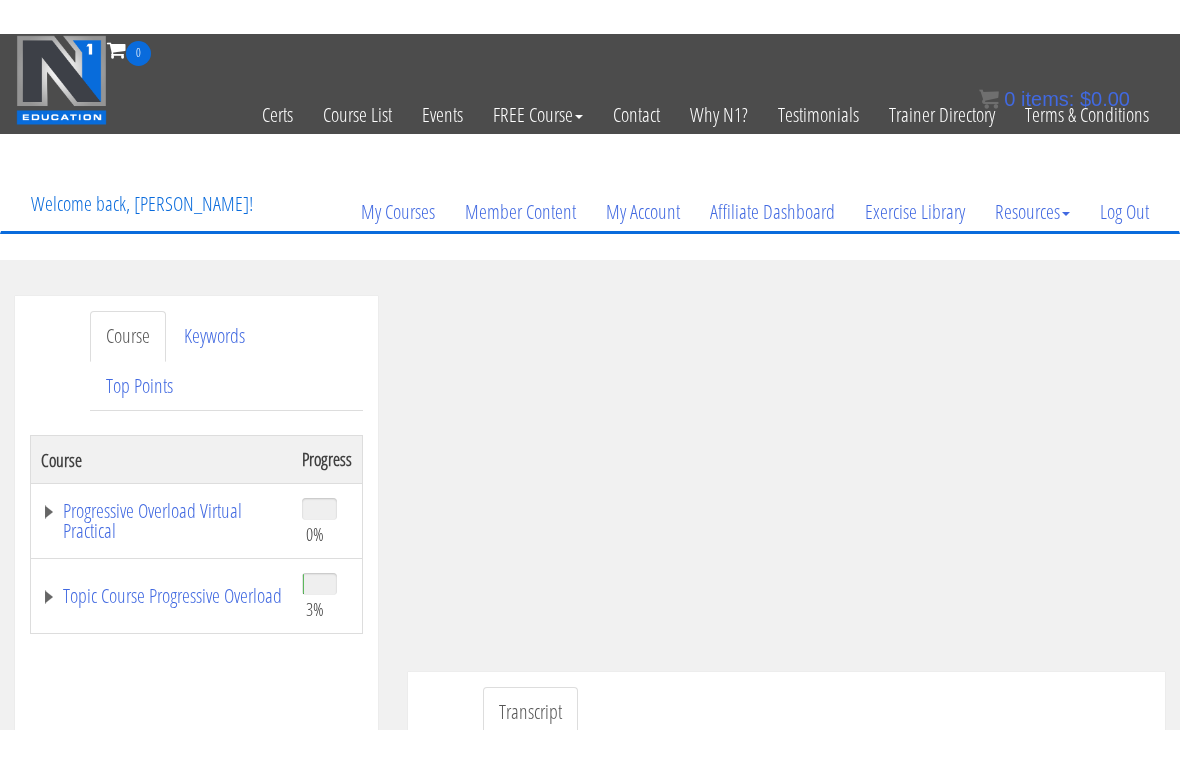 scroll, scrollTop: 24, scrollLeft: 0, axis: vertical 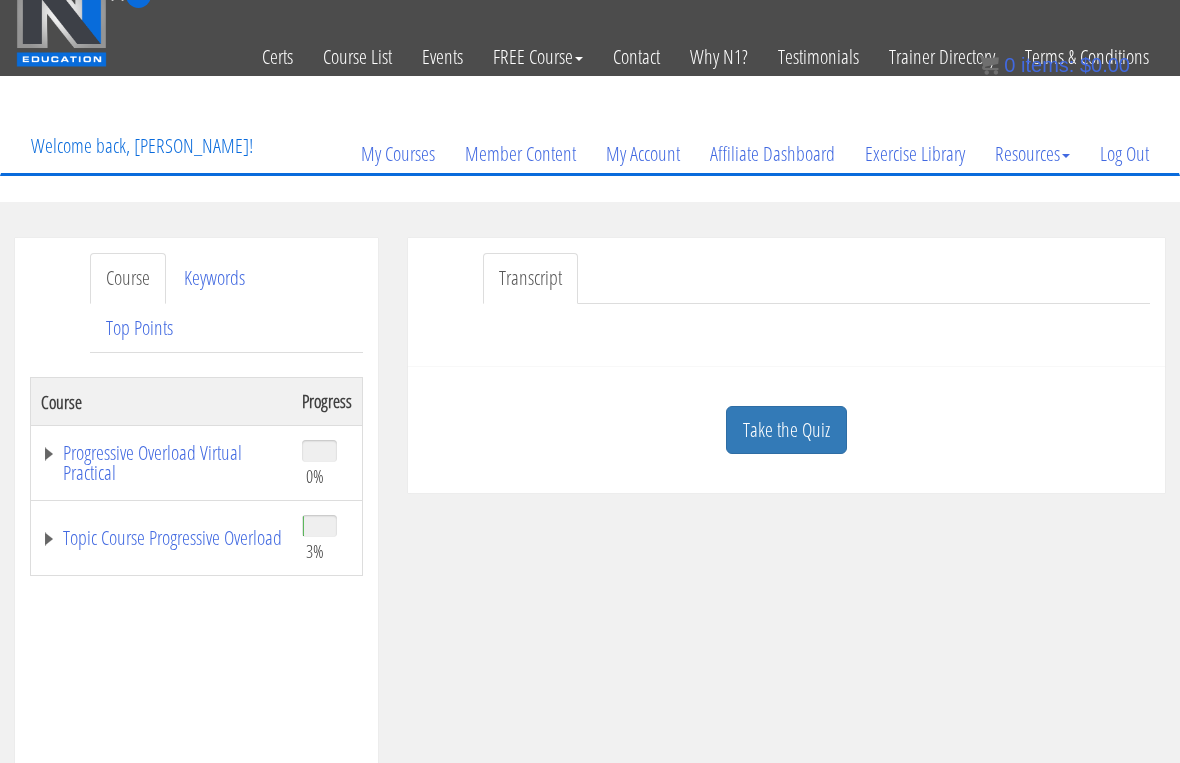 click on "Skip to content
Toggle navigation
0 Certs
Course List
Events
FREE Course
Course Preview – Biomechanics
Course Preview – Program Design
Contact
Why N1?
Testimonials
Trainer Directory
Terms & Conditions
Welcome back, fernando-vega-castro!
My Courses
Member Content
My Account
Affiliate Dashboard
Exercise Library
Resources
Training Code Request
Terms & Conditions
Log Out
x
My Courses
My Account
Affiliate Dashboard
Training Code Request
Terms & Conditions
Member Content
Exercise Library
Log Out
Log Out
Home
Course List
Certifications
Events
FREE Course
Contact
Cart
Why N1?" at bounding box center (590, 1009) 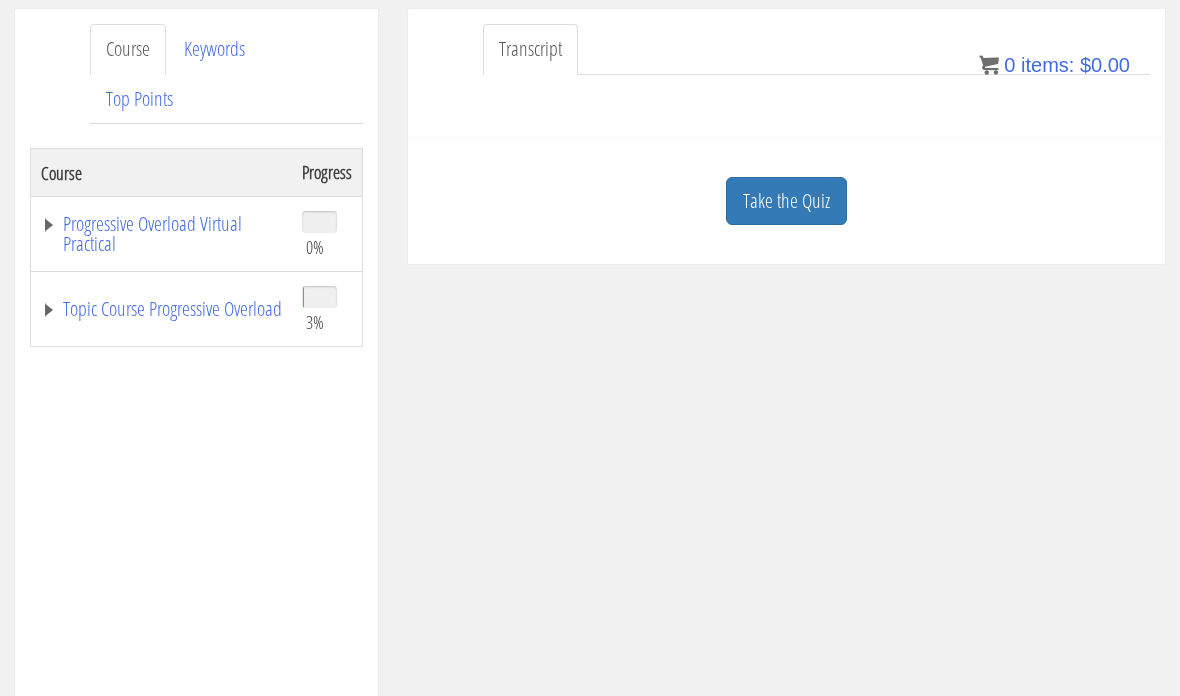 scroll, scrollTop: 281, scrollLeft: 0, axis: vertical 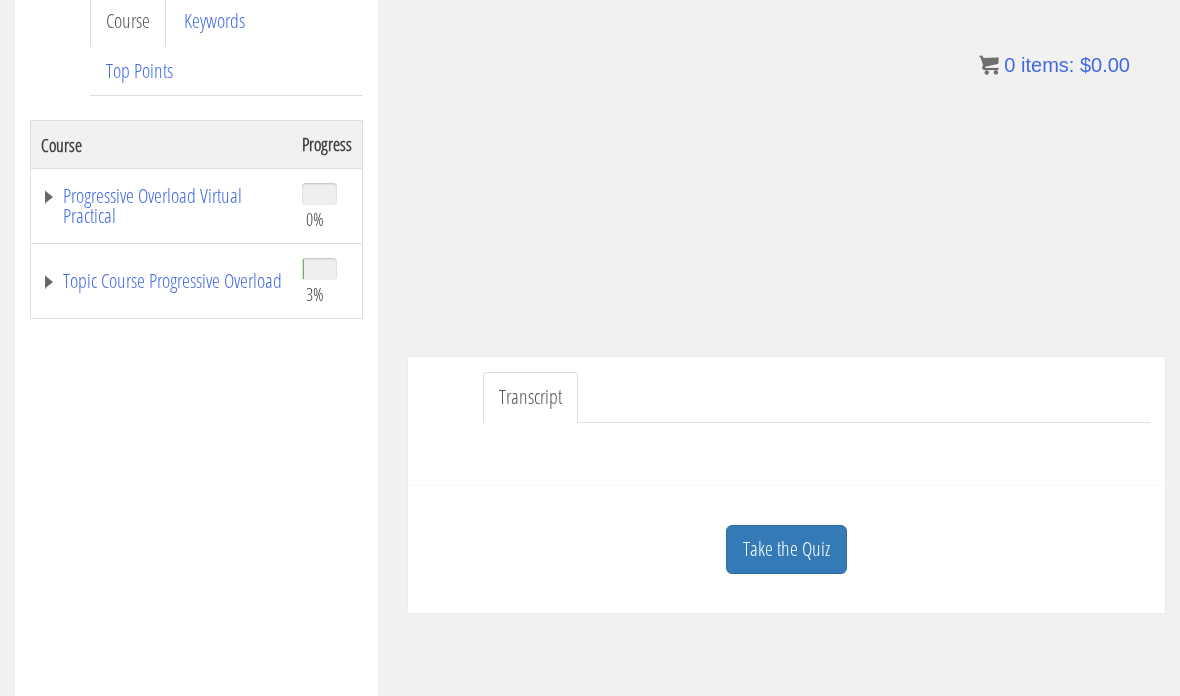 click on "Take the Quiz" at bounding box center (786, 549) 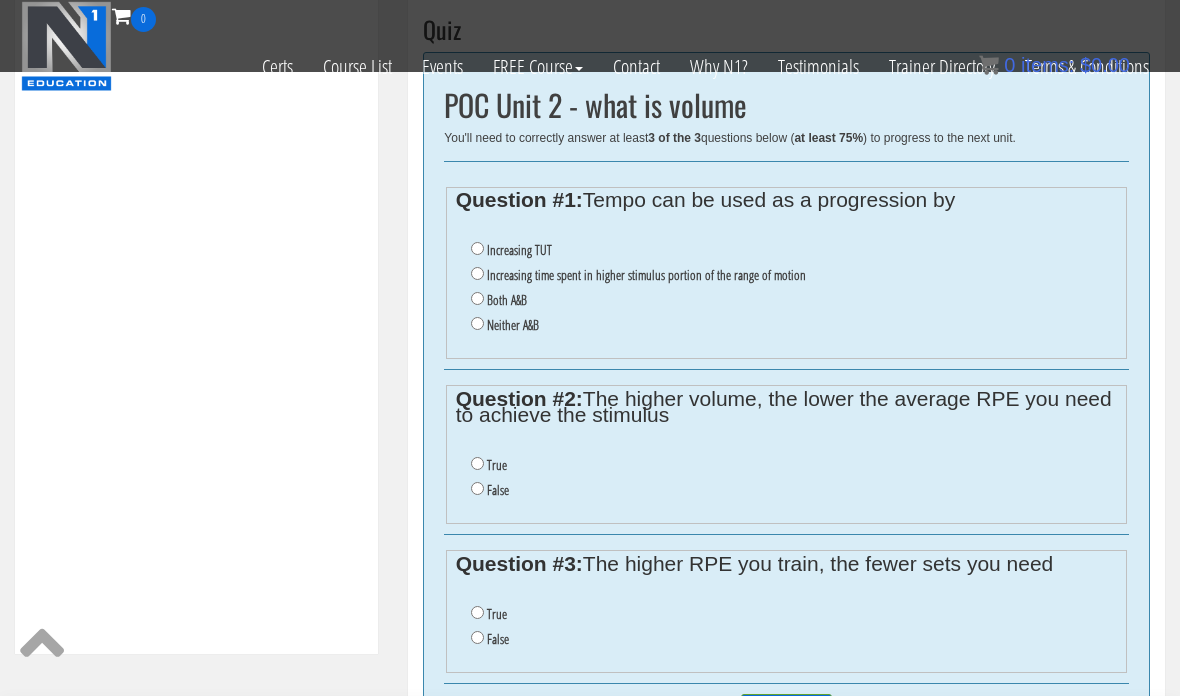 scroll, scrollTop: 658, scrollLeft: 0, axis: vertical 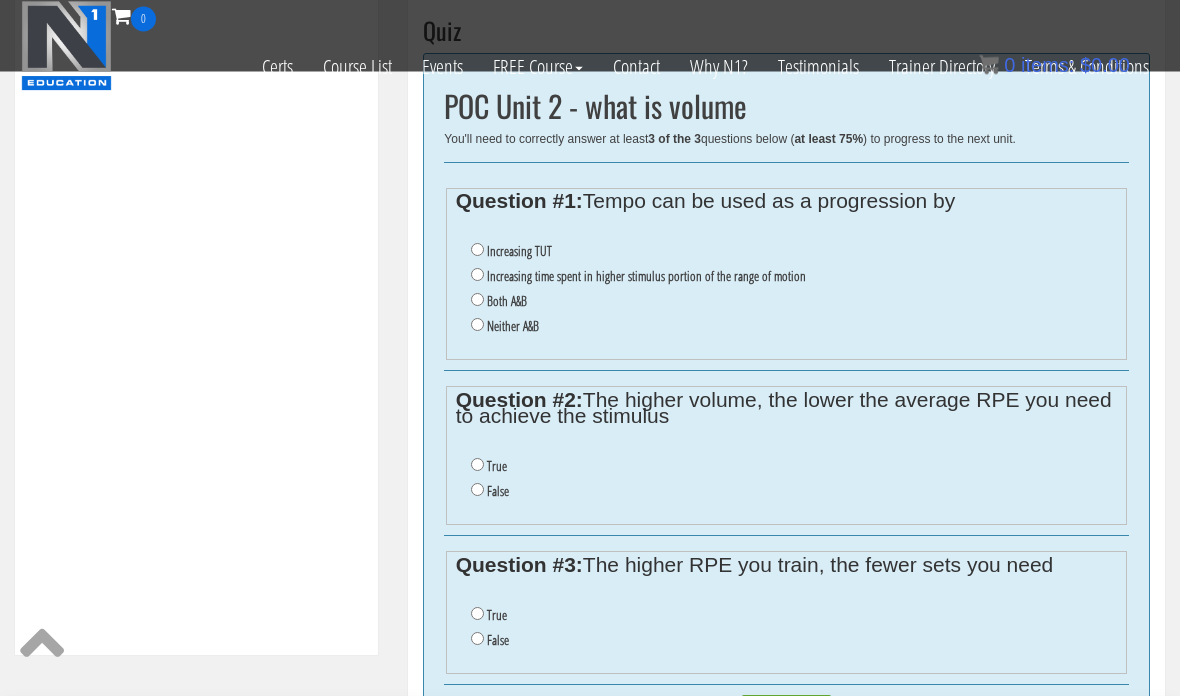 click on "Both A&B" at bounding box center [507, 302] 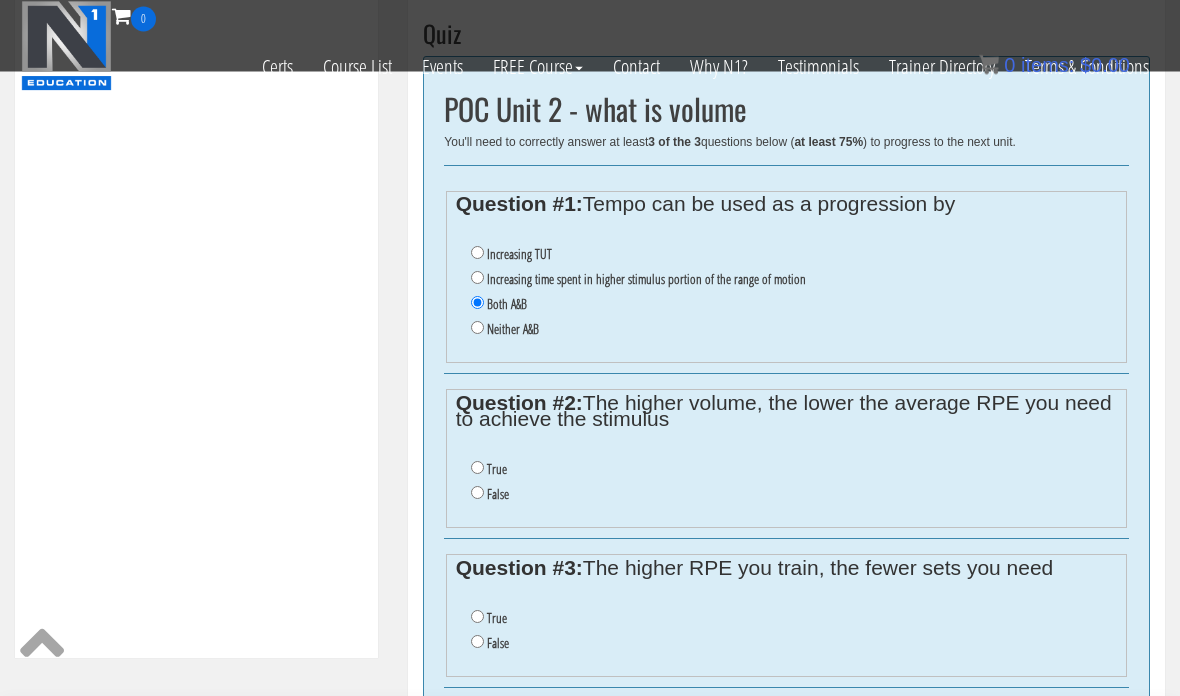 scroll, scrollTop: 656, scrollLeft: 0, axis: vertical 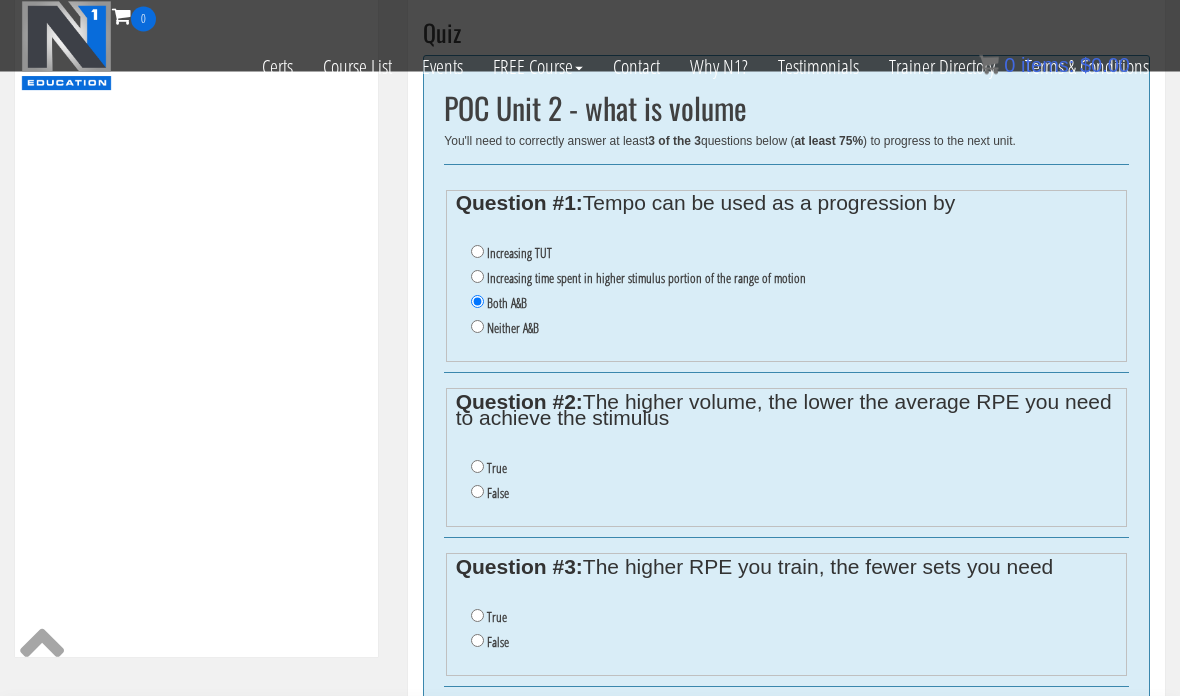 click on "False" at bounding box center (498, 494) 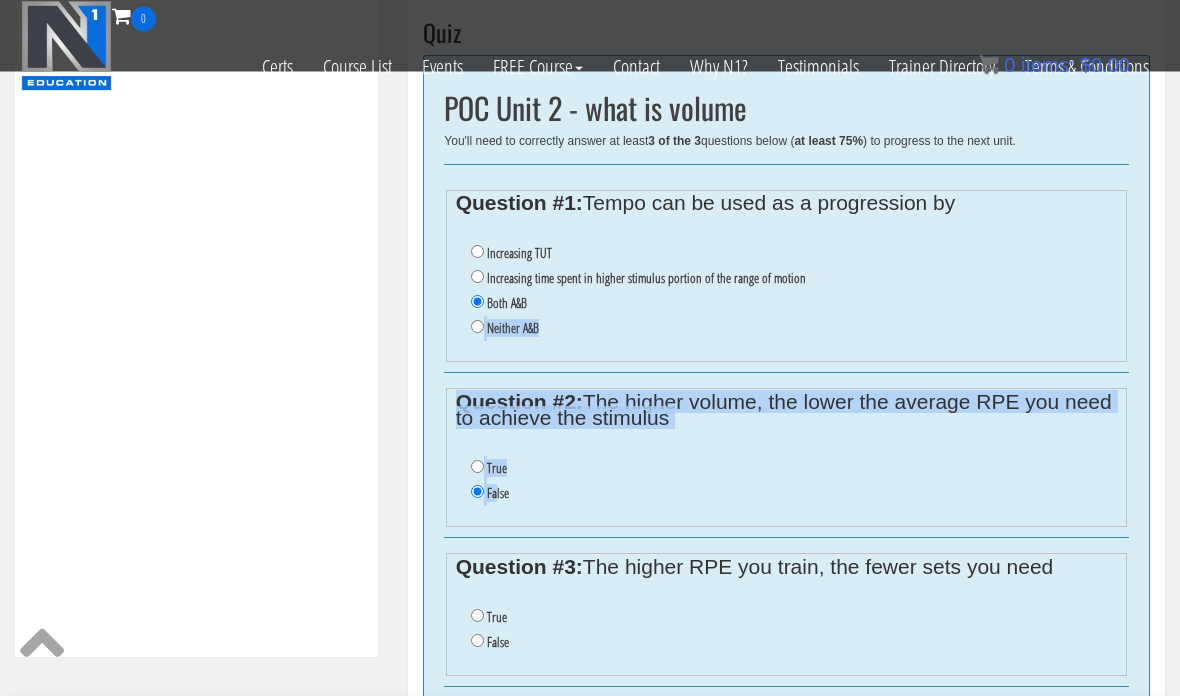 click on "True" at bounding box center [497, 618] 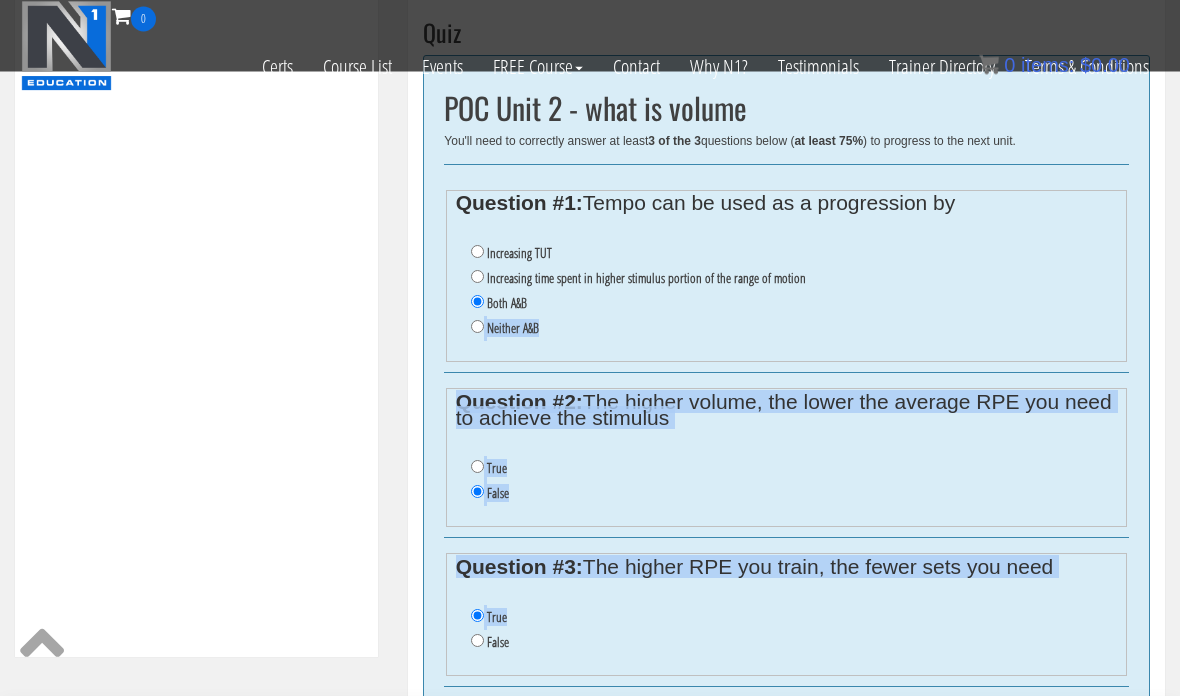 click on "Submit Answers" at bounding box center [786, 713] 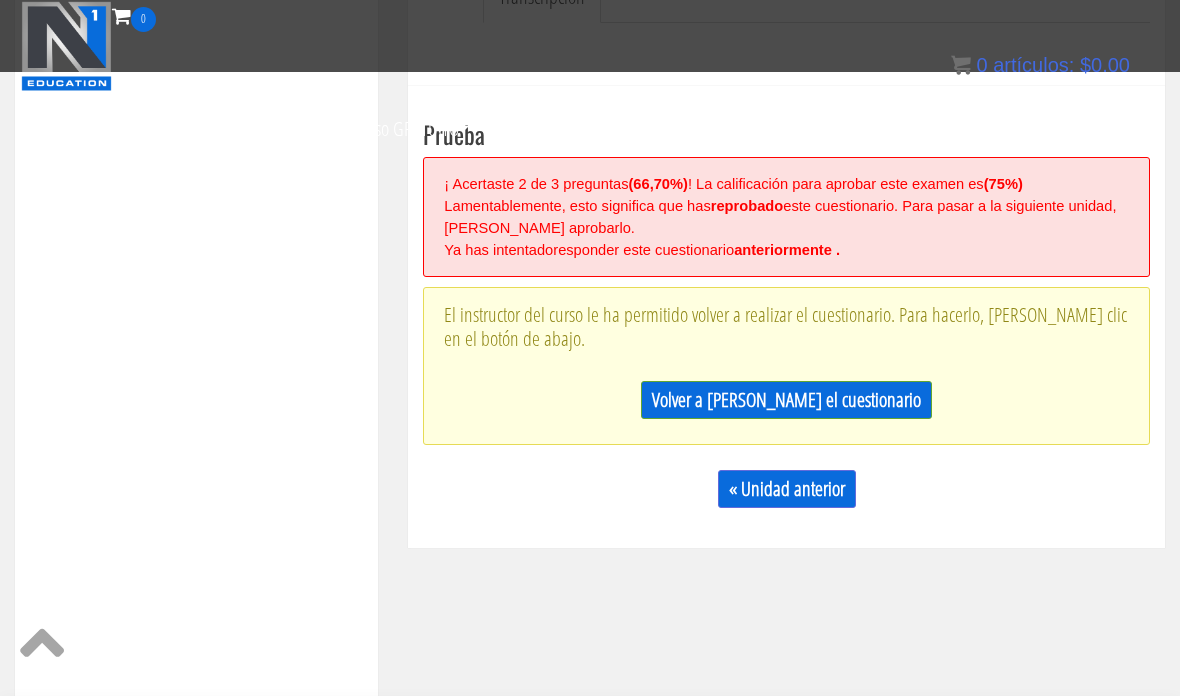 scroll, scrollTop: 624, scrollLeft: 0, axis: vertical 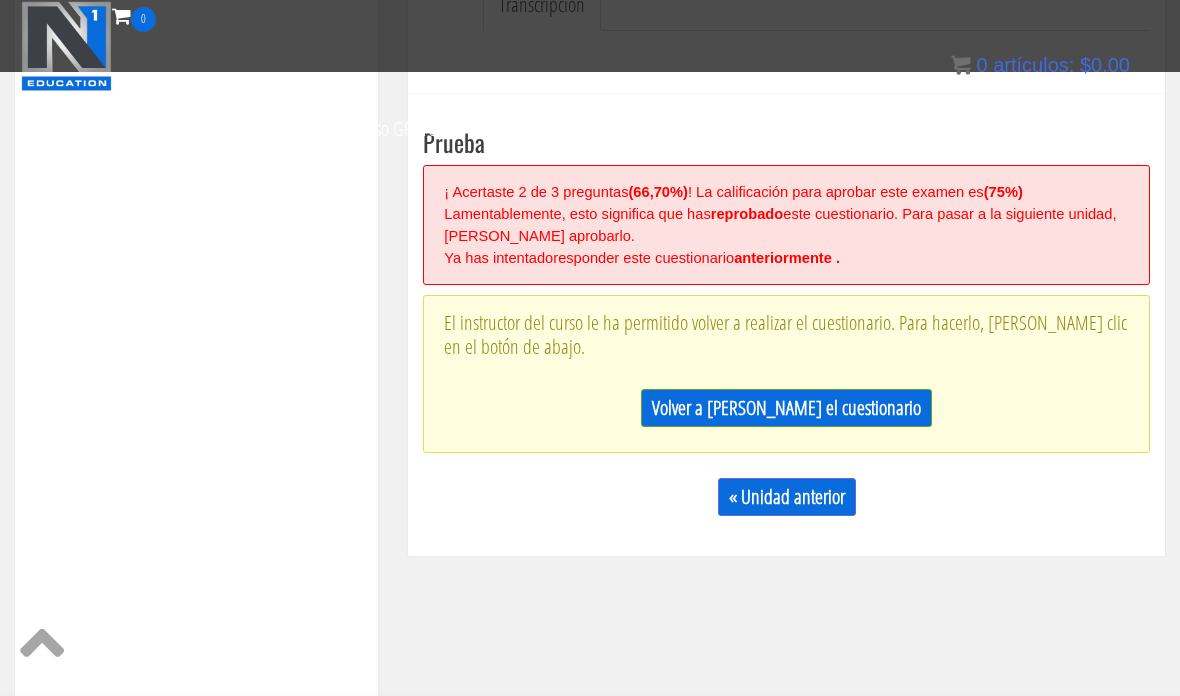 click on "Volver a tomar el cuestionario" at bounding box center (786, 408) 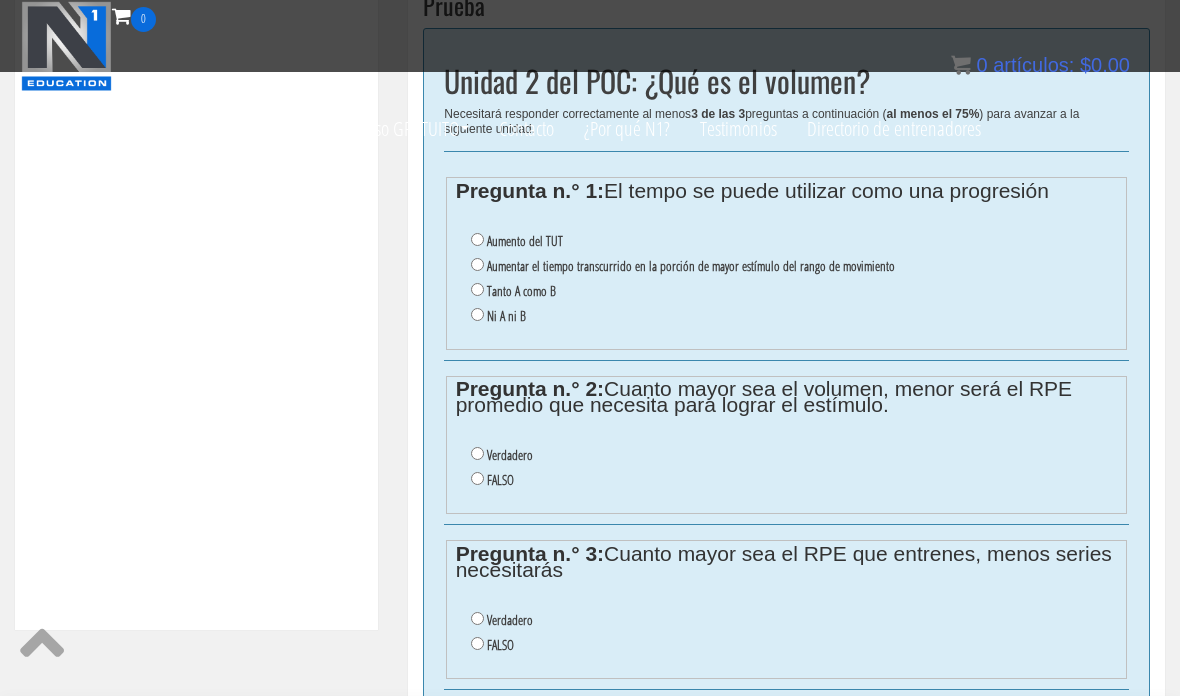 scroll, scrollTop: 740, scrollLeft: 0, axis: vertical 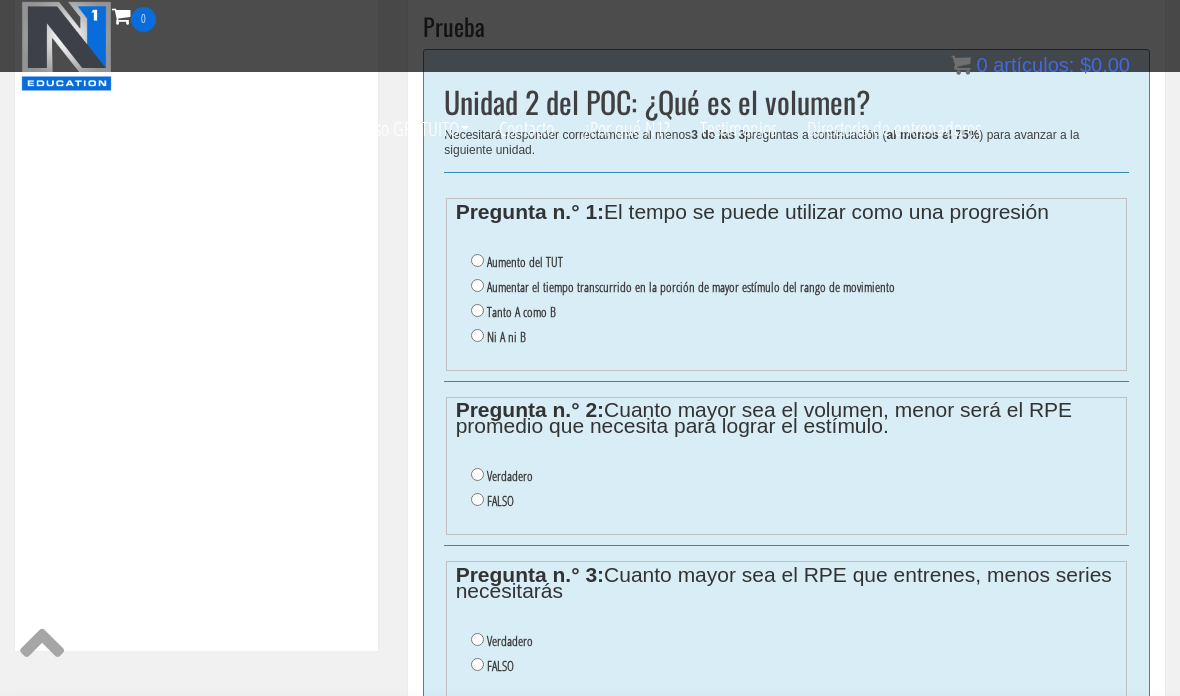 click on "Verdadero" at bounding box center (510, 641) 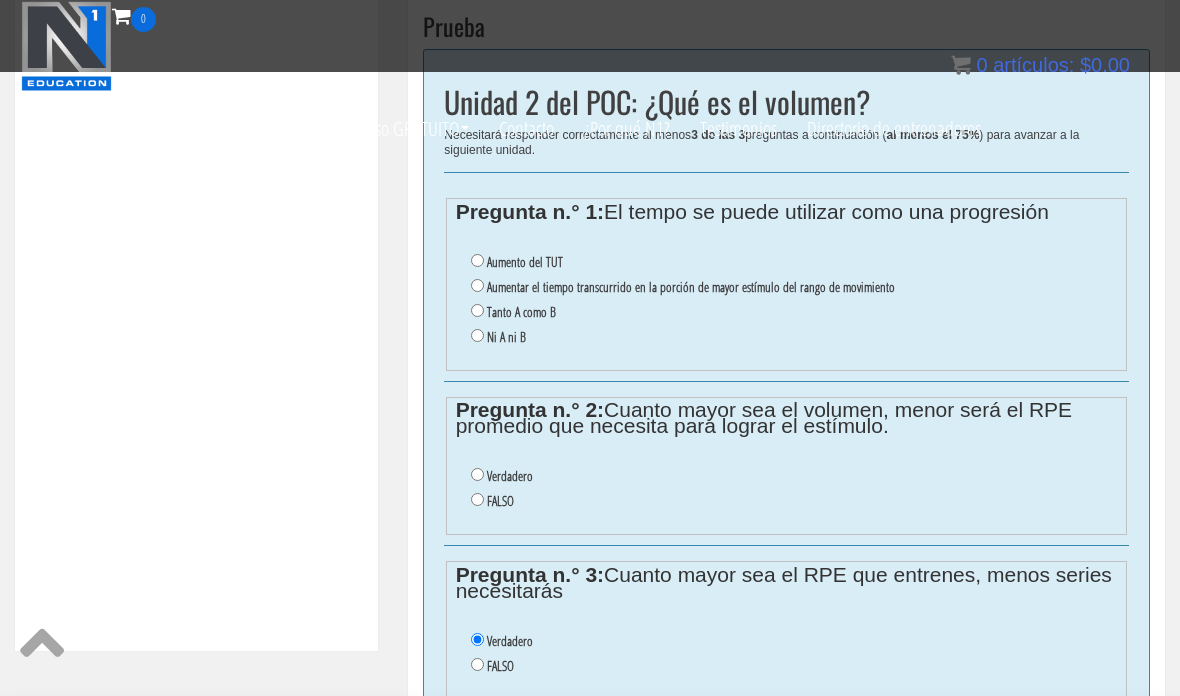 click on "Verdadero" at bounding box center [510, 476] 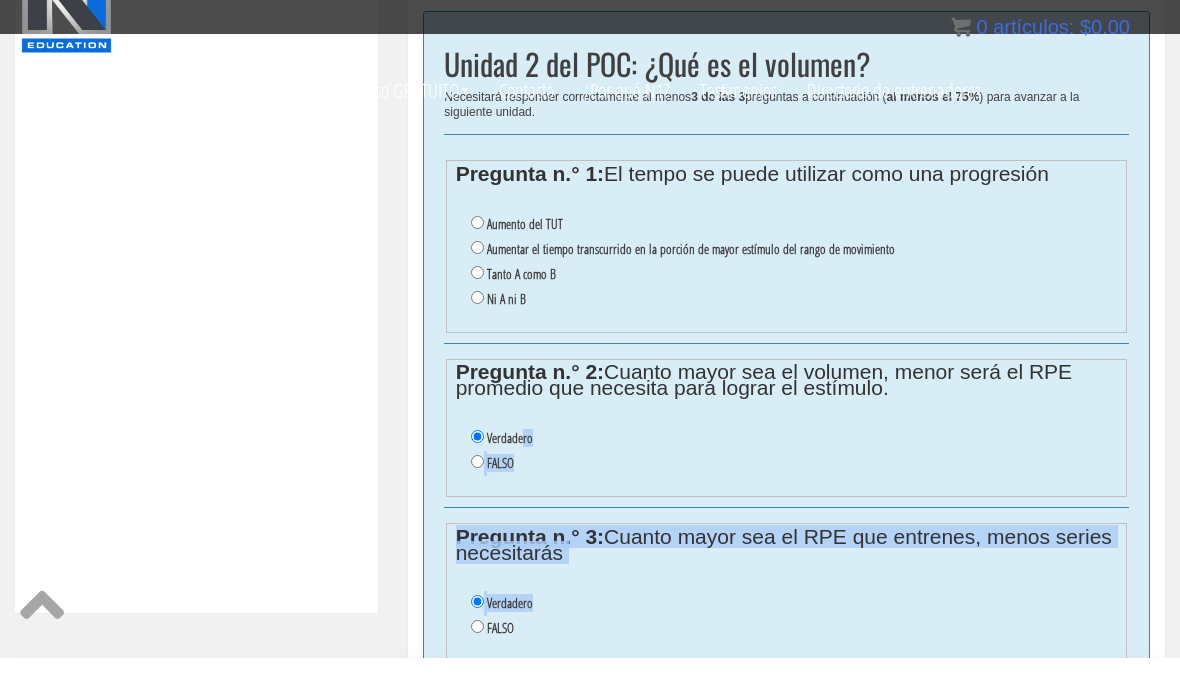 click on "Tanto A como B" at bounding box center (521, 312) 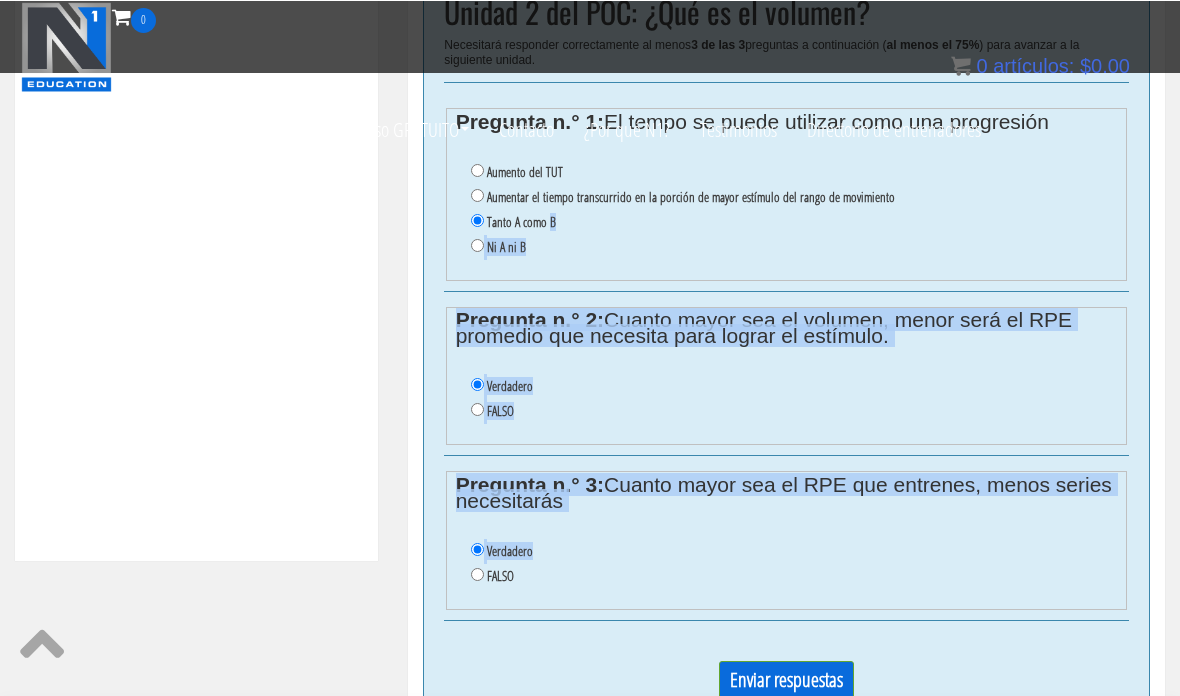 click on "Enviar respuestas" at bounding box center (786, 679) 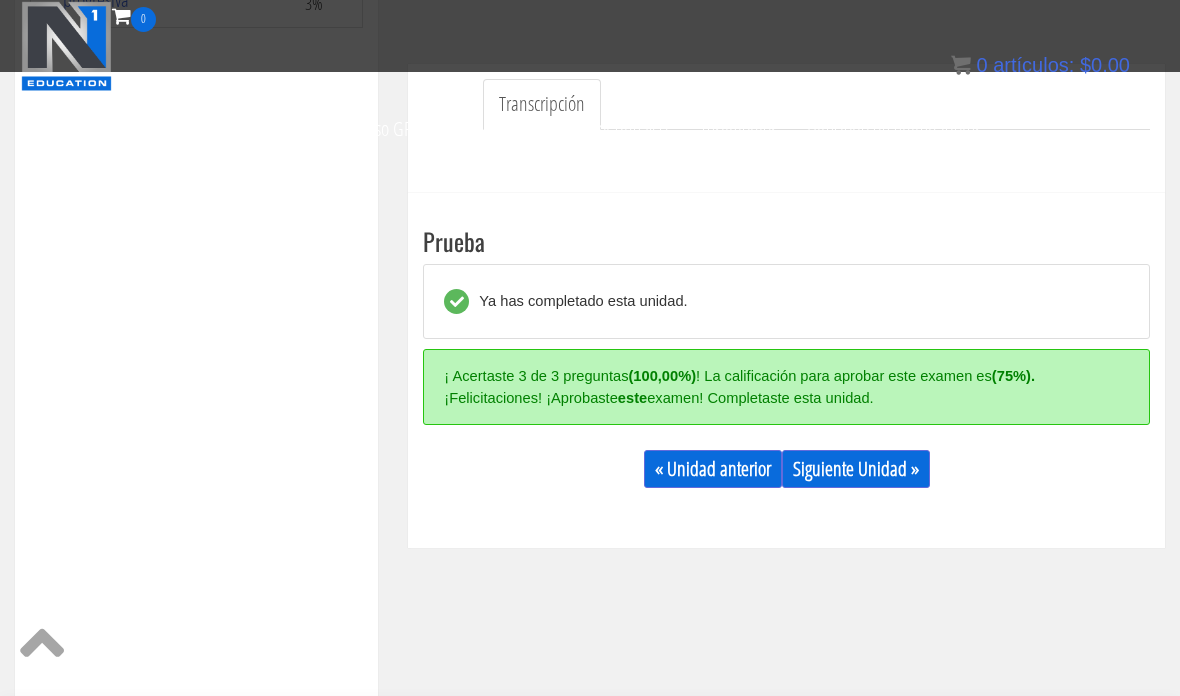 scroll, scrollTop: 522, scrollLeft: 0, axis: vertical 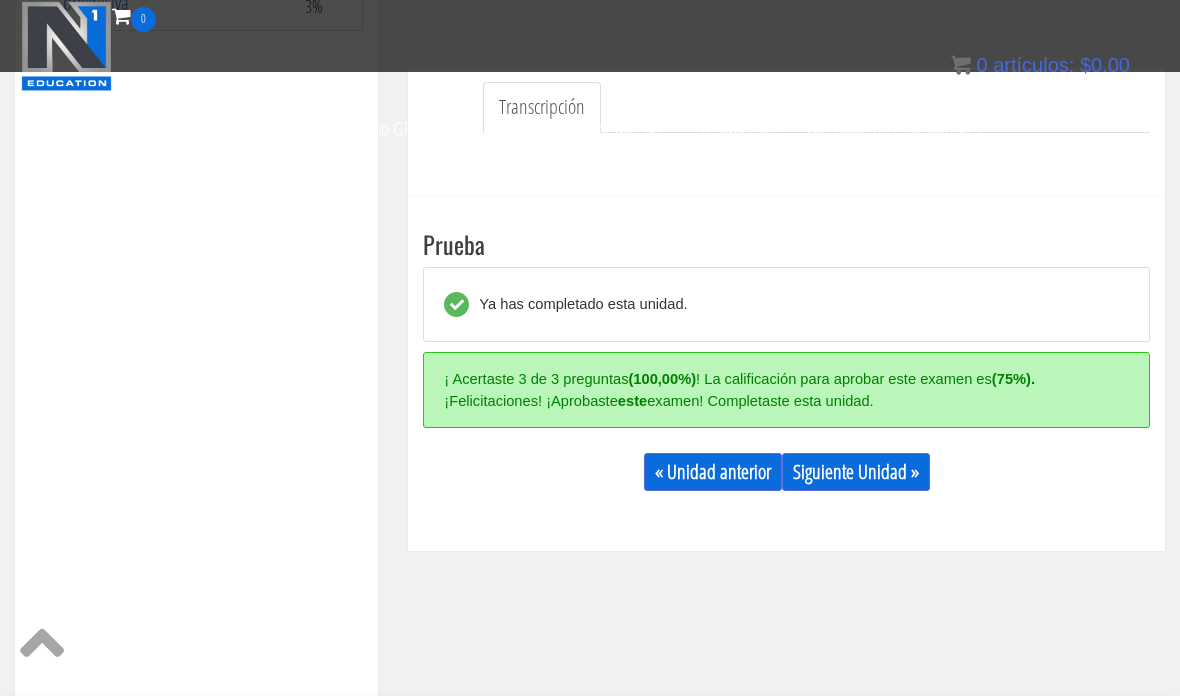 click on "Siguiente Unidad »" at bounding box center (856, 471) 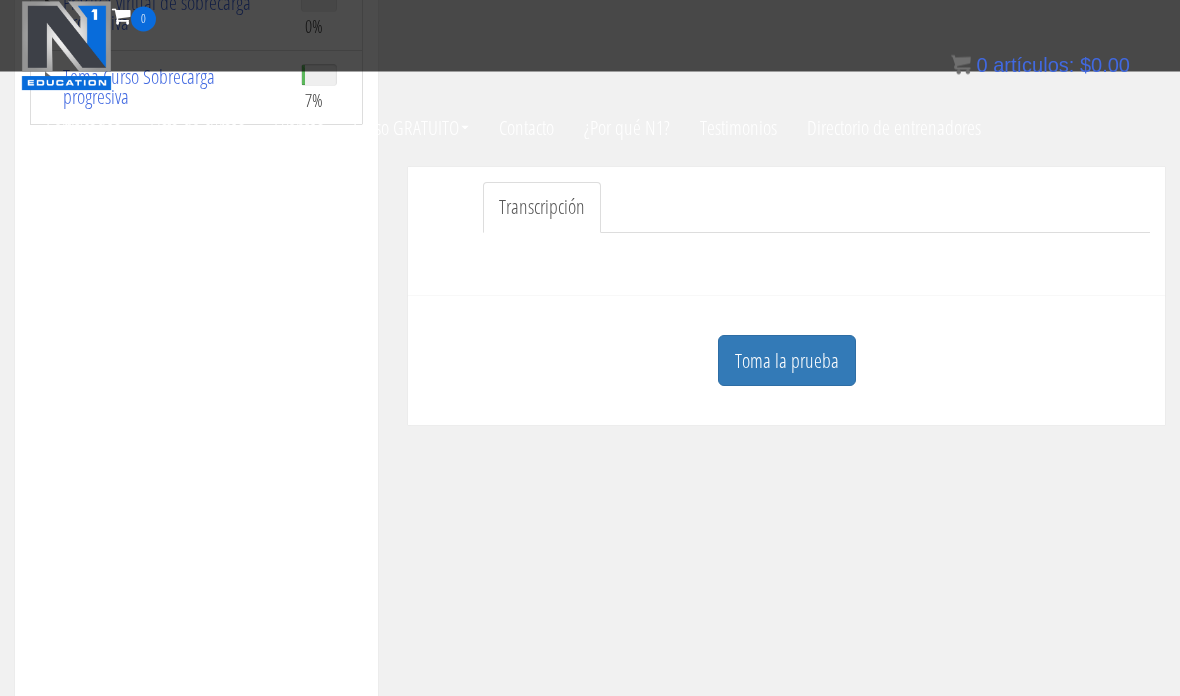 scroll, scrollTop: 428, scrollLeft: 0, axis: vertical 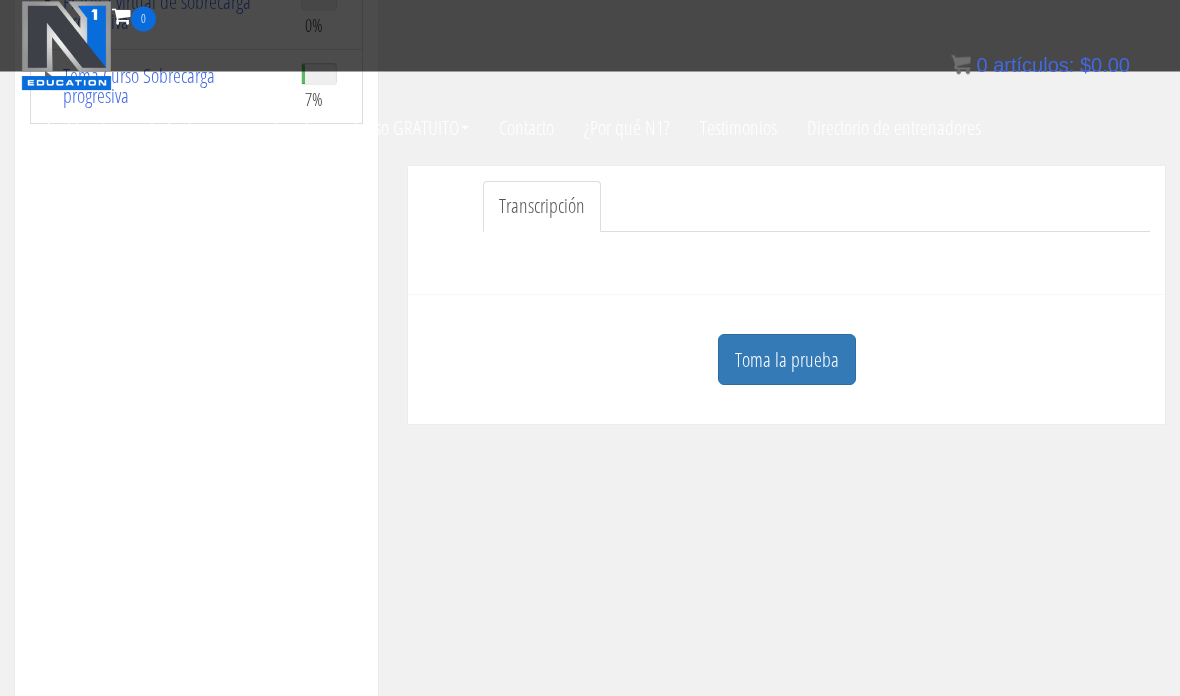 click on "Transcripción" at bounding box center (542, 206) 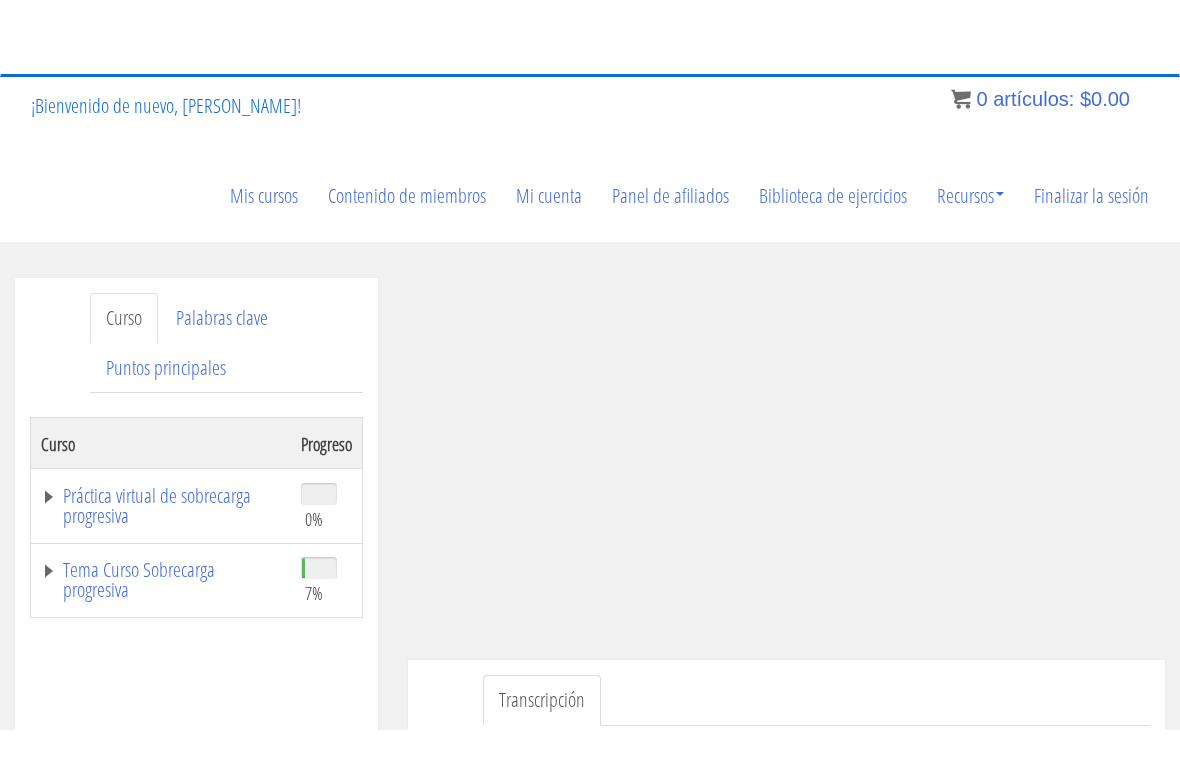 scroll, scrollTop: 24, scrollLeft: 0, axis: vertical 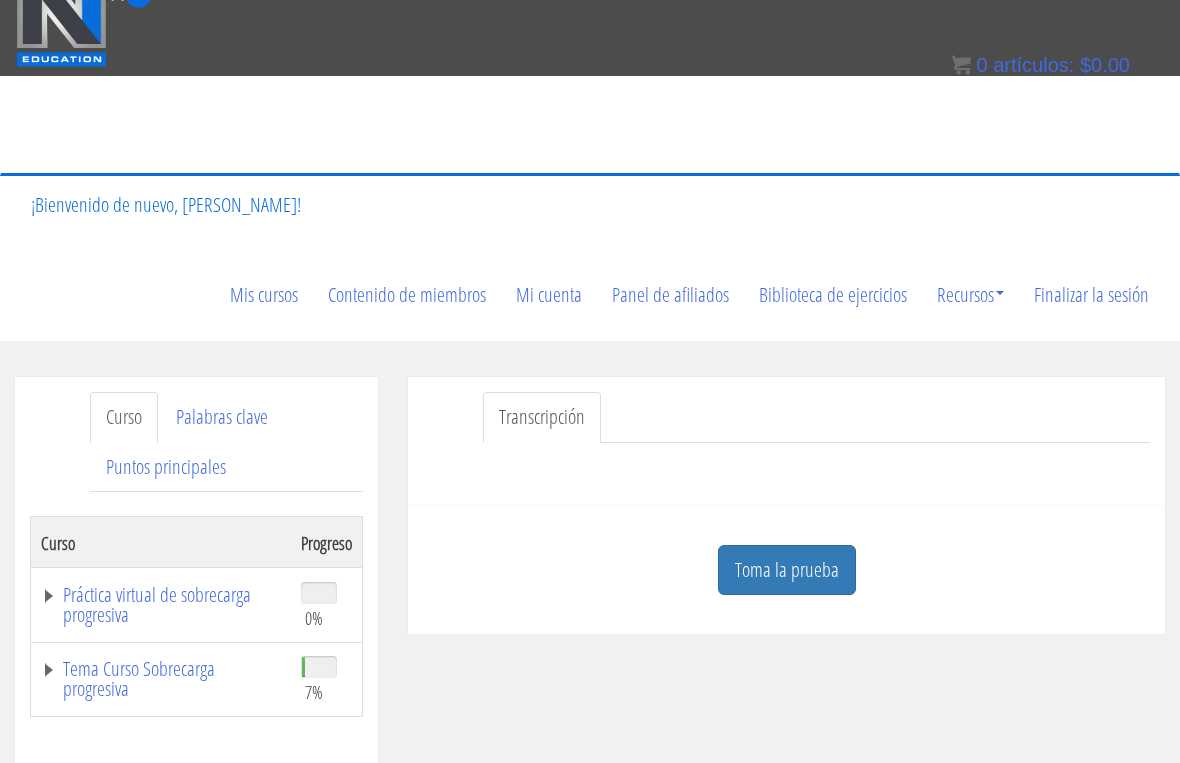 click on "Saltar al contenido
Cambiar navegación
0 Certificados
Lista de cursos
Eventos
Curso GRATUITO
Vista previa del curso: Biomecánica
Vista previa del curso: Diseño del programa
Contacto
¿Por qué N1?
Testimonios
Directorio de entrenadores
Términos y condiciones
¡Bienvenido de nuevo, fernando-vega-castro!
Mis cursos
Contenido de miembros
Mi cuenta
Panel de afiliados
Biblioteca de ejercicios
Recursos
Solicitud de código de entrenamiento
Términos y condiciones
Finalizar la sesión
incógnita
Mis cursos
Mi cuenta
Panel de afiliados
Solicitud de código de entrenamiento
Términos y condiciones" at bounding box center (590, 1110) 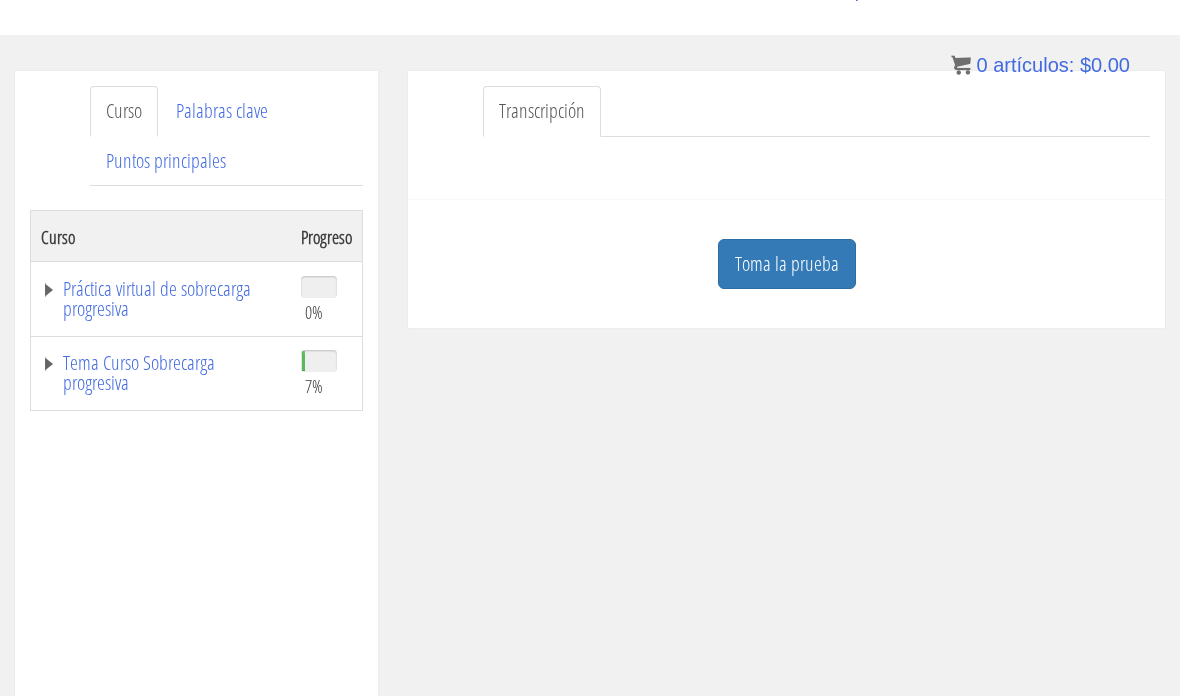 scroll, scrollTop: 320, scrollLeft: 0, axis: vertical 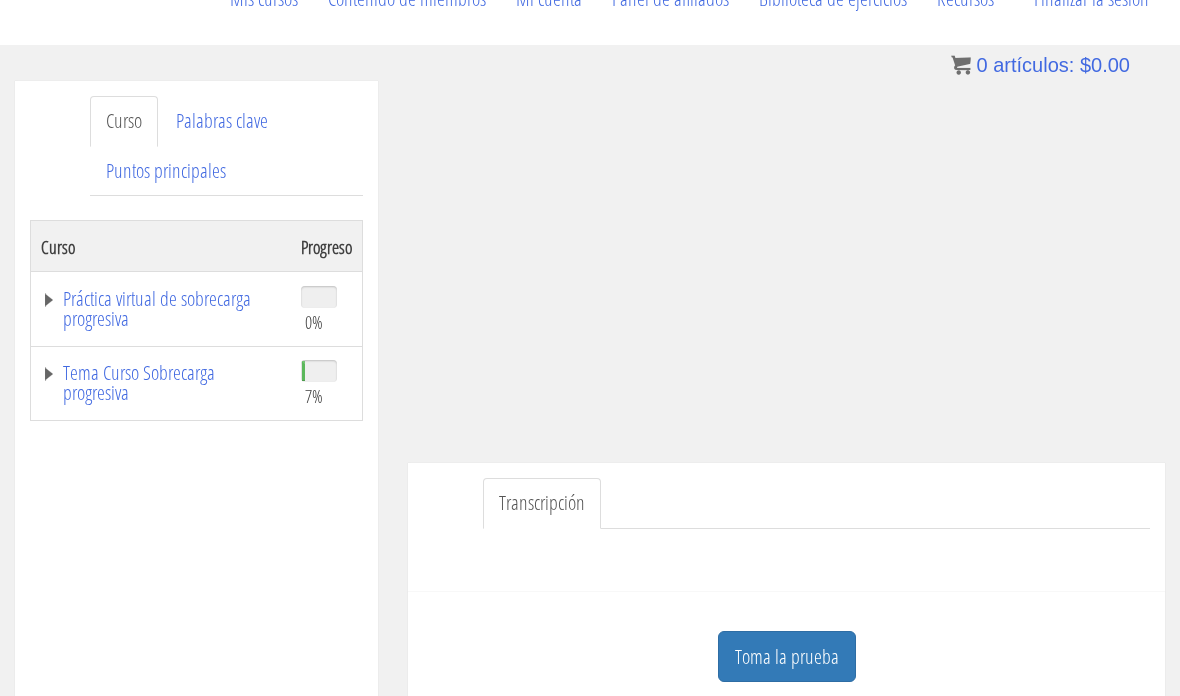 click on "Toma la prueba" at bounding box center [787, 656] 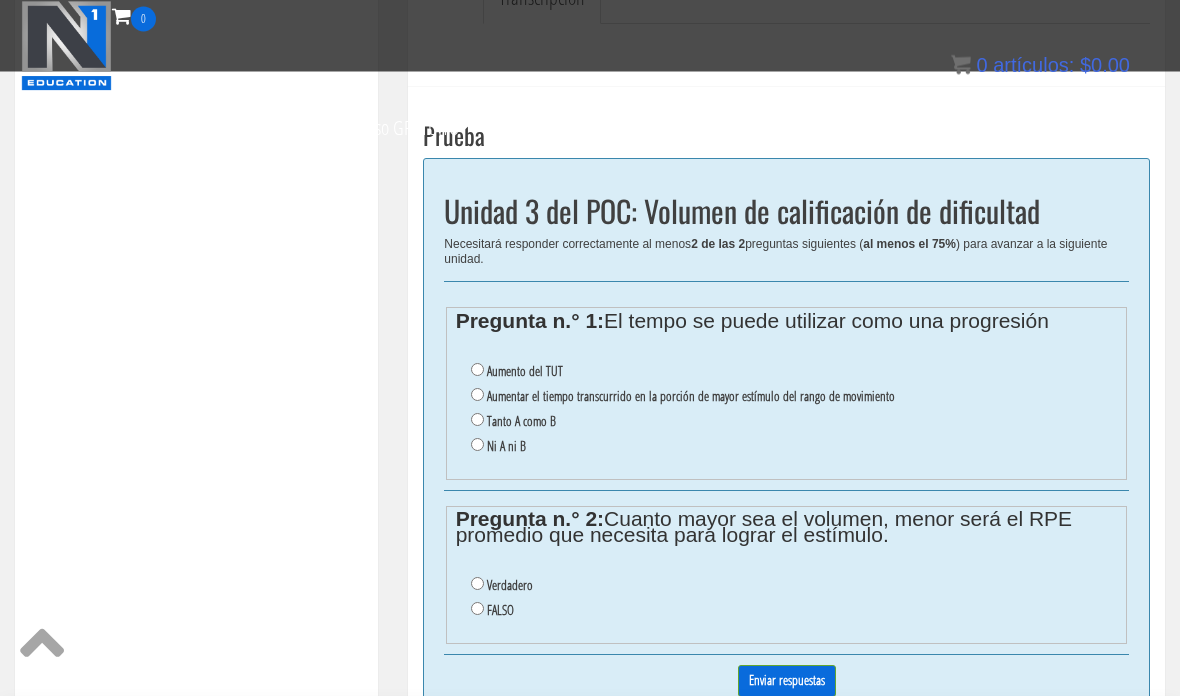 scroll, scrollTop: 664, scrollLeft: 0, axis: vertical 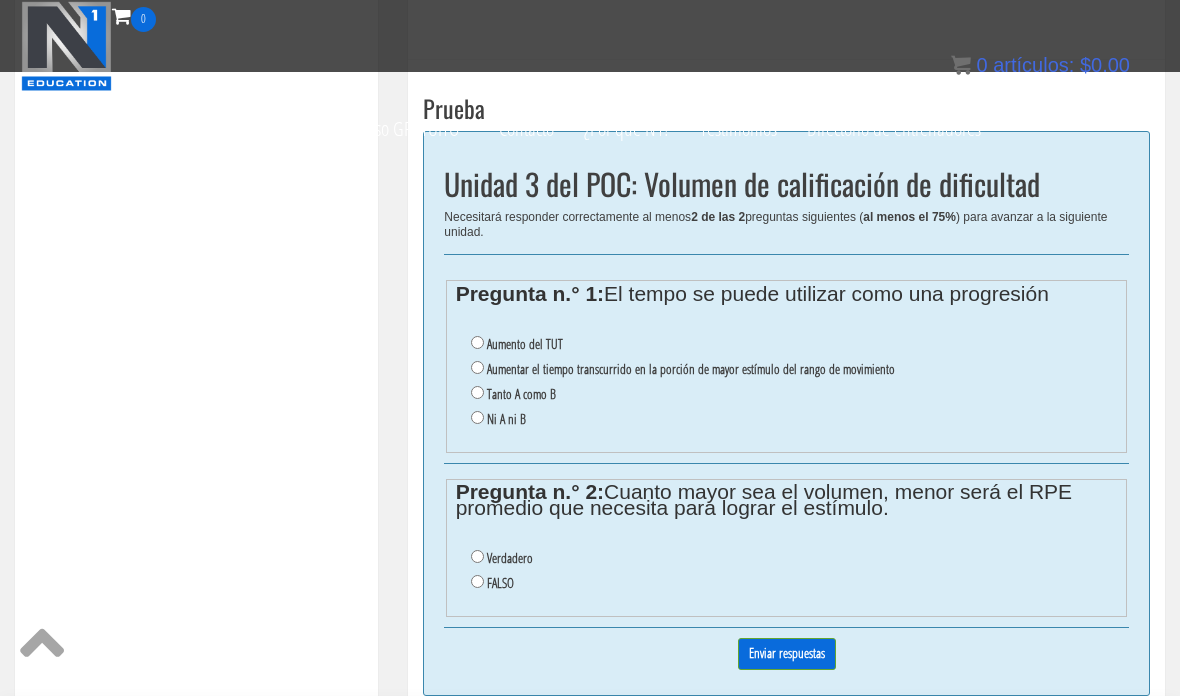 click on "Tanto A como B" at bounding box center (521, 394) 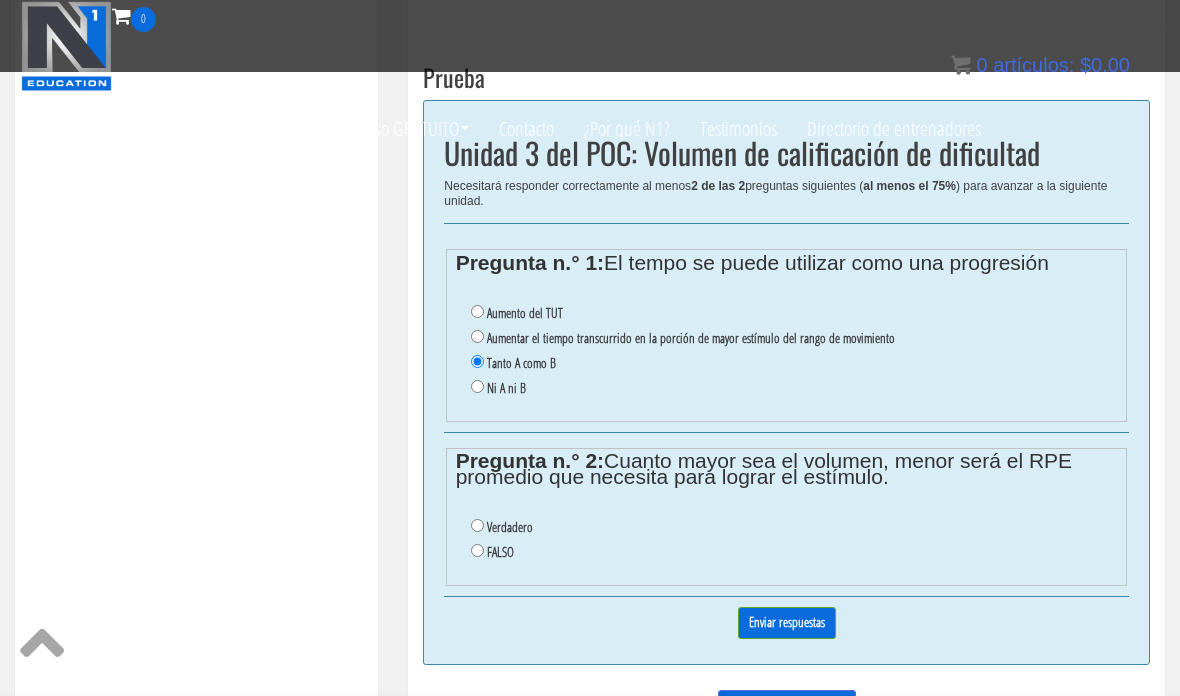 scroll, scrollTop: 701, scrollLeft: 0, axis: vertical 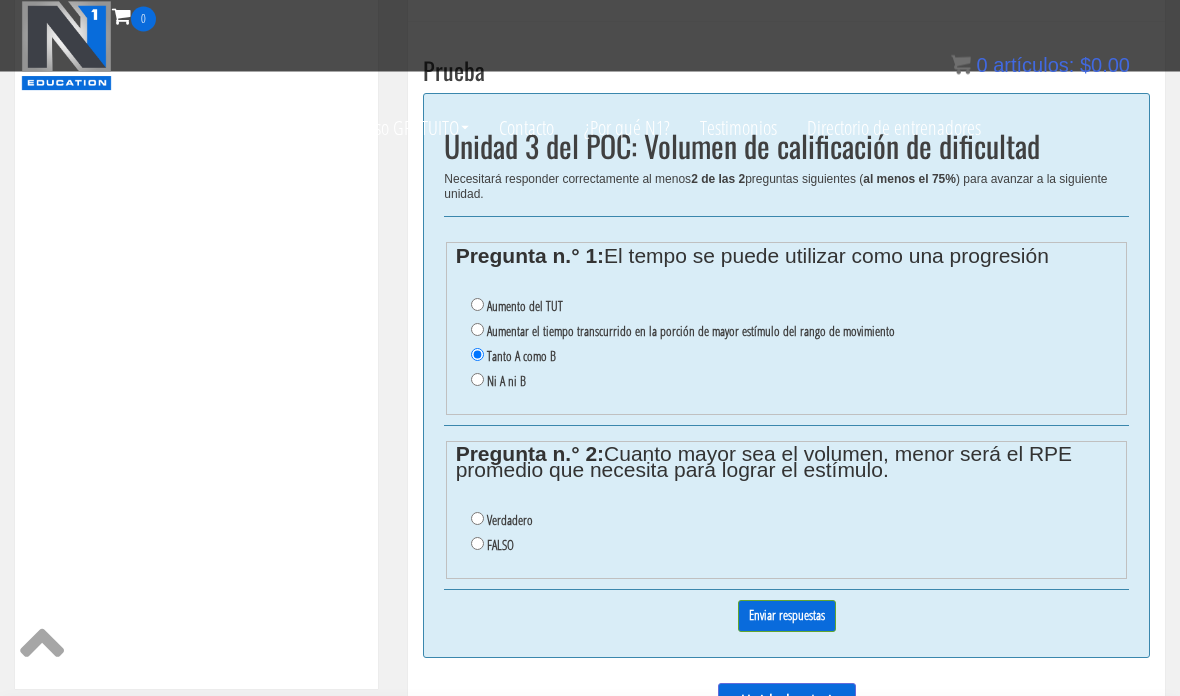 click on "Verdadero" at bounding box center [510, 521] 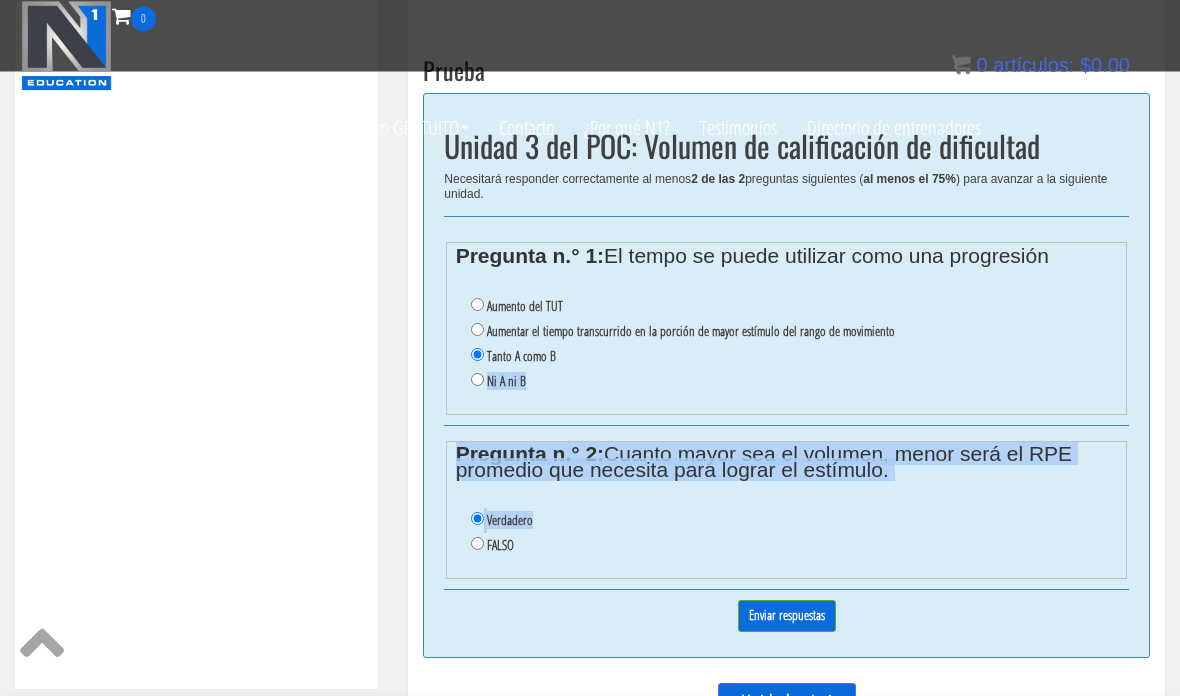 click on "Enviar respuestas" at bounding box center [787, 616] 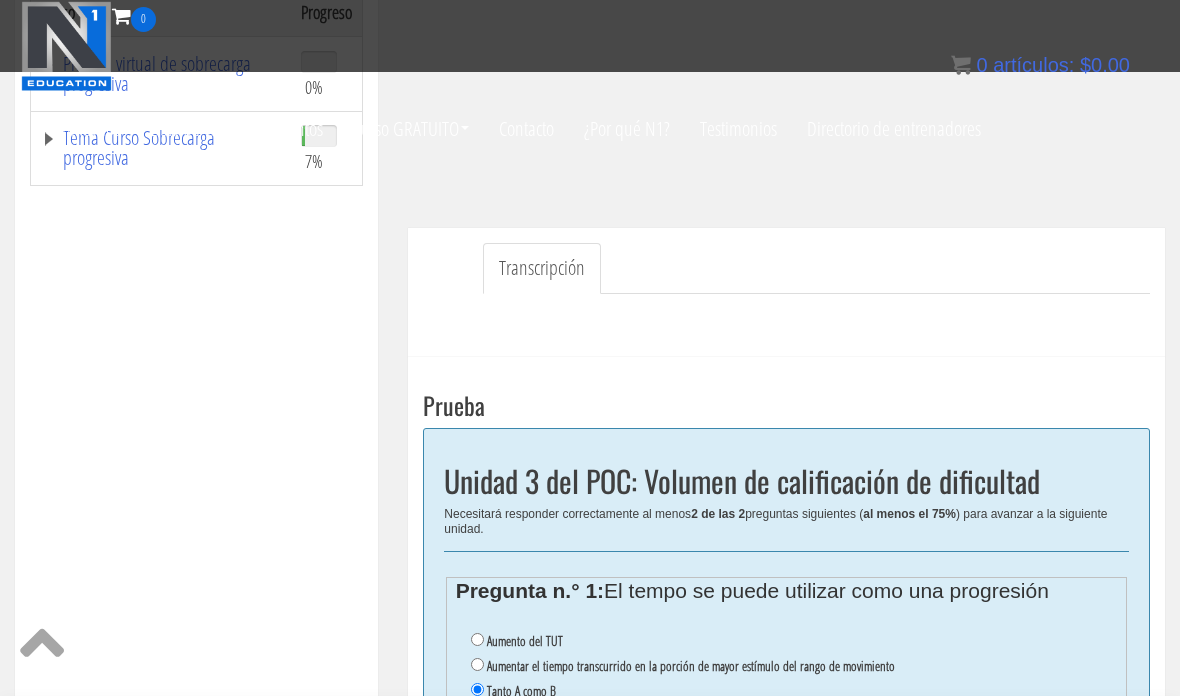 scroll, scrollTop: 333, scrollLeft: 0, axis: vertical 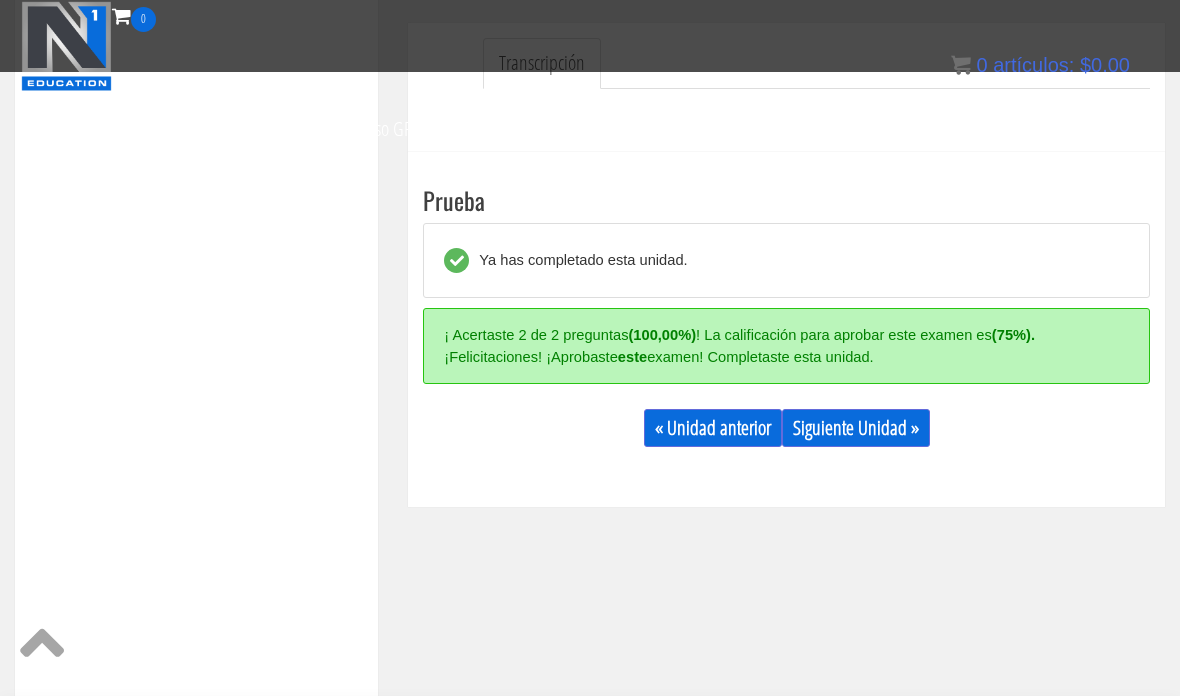 click on "Siguiente Unidad »" at bounding box center [856, 427] 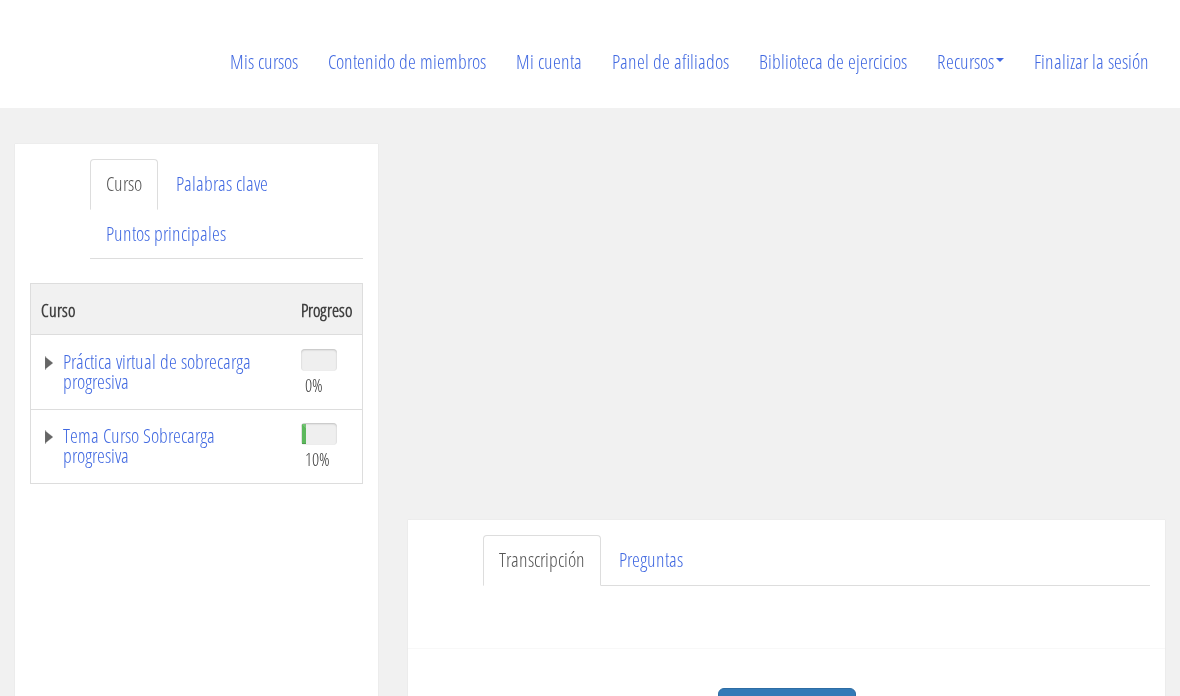 scroll, scrollTop: 257, scrollLeft: 0, axis: vertical 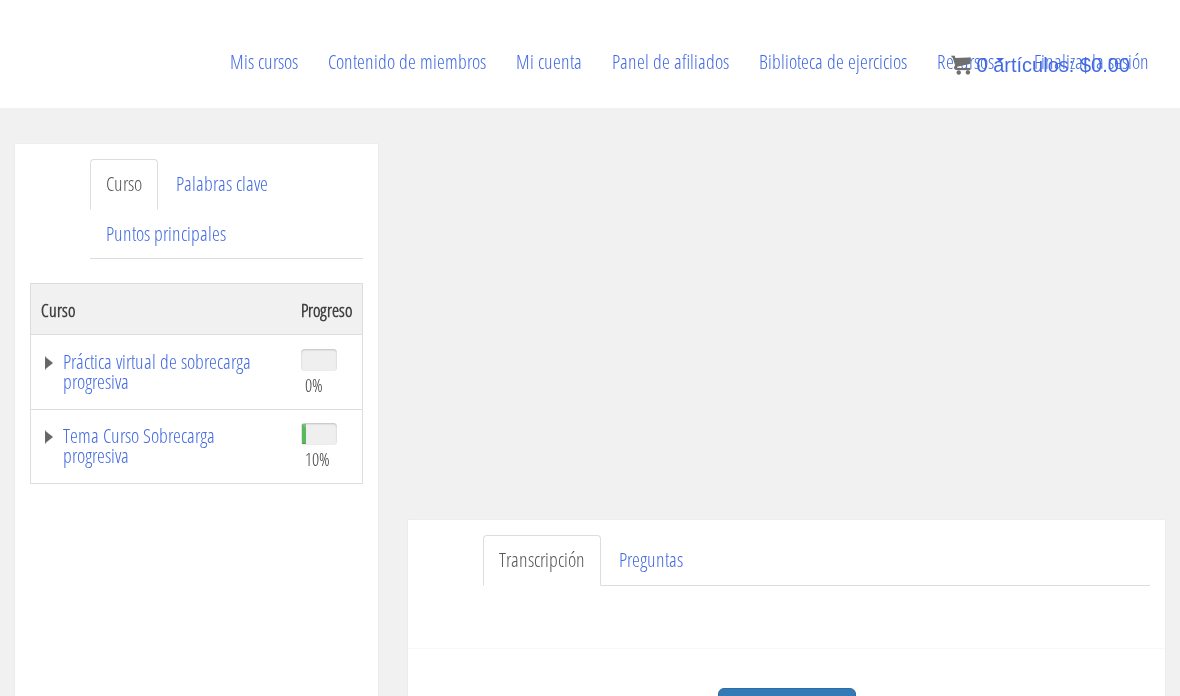 click on "Tema Curso Sobrecarga progresiva" at bounding box center [139, 445] 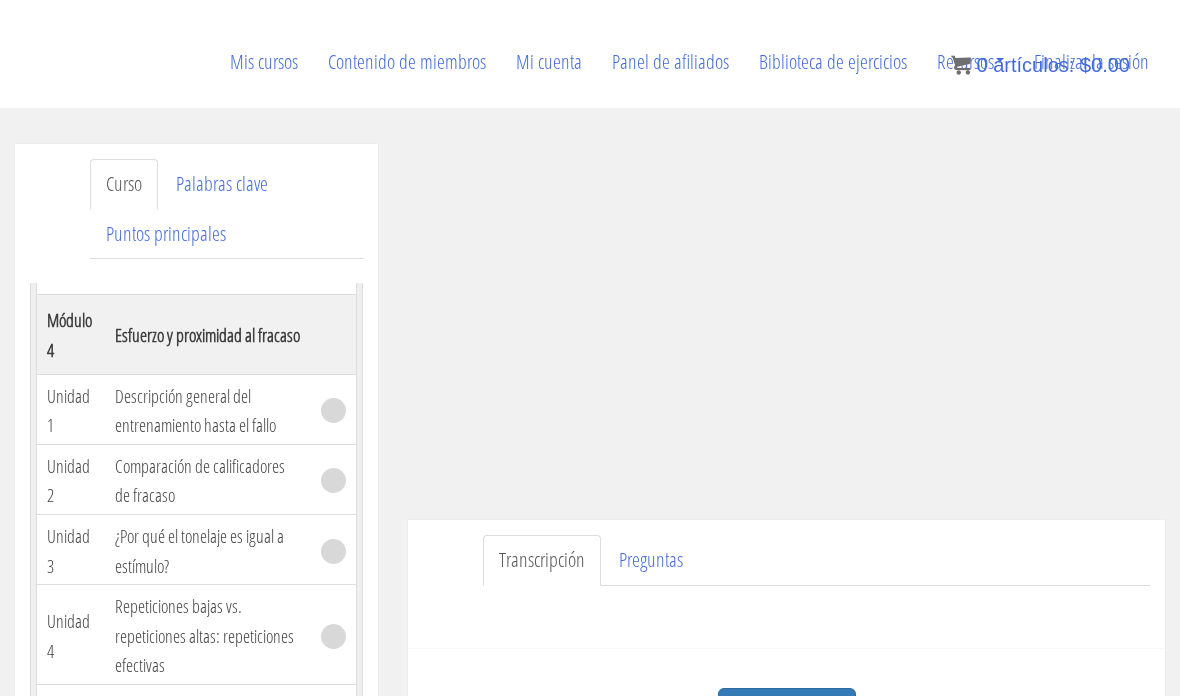 scroll, scrollTop: 1688, scrollLeft: 0, axis: vertical 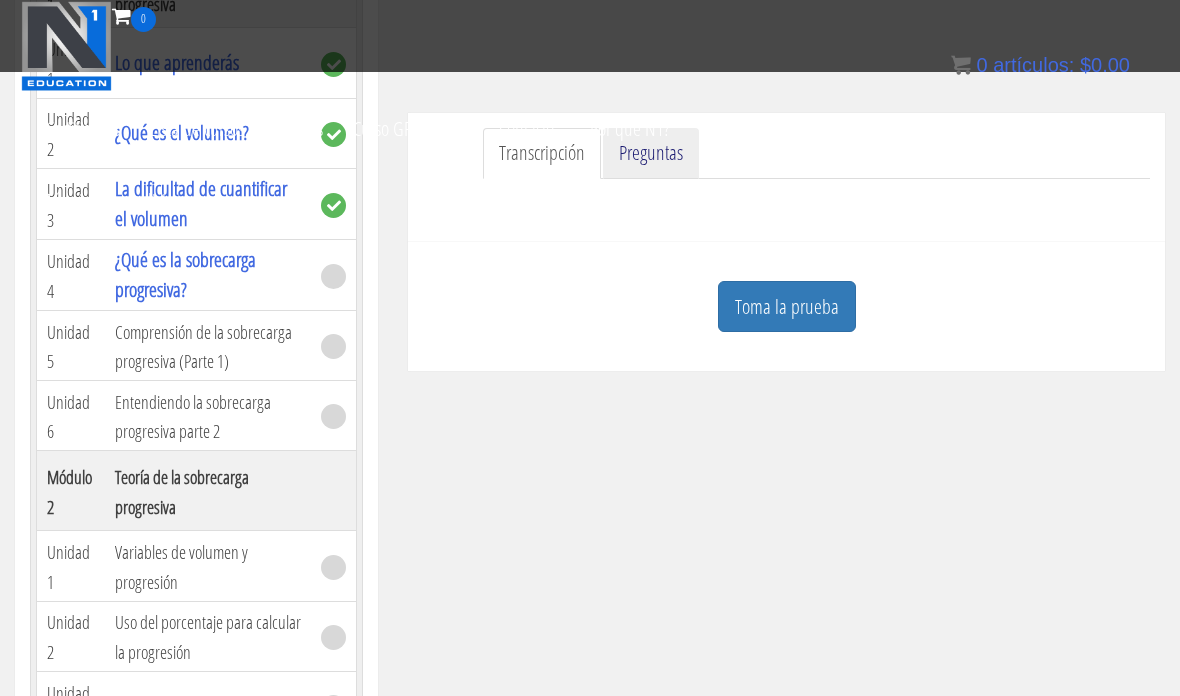 click on "Preguntas" at bounding box center (651, 153) 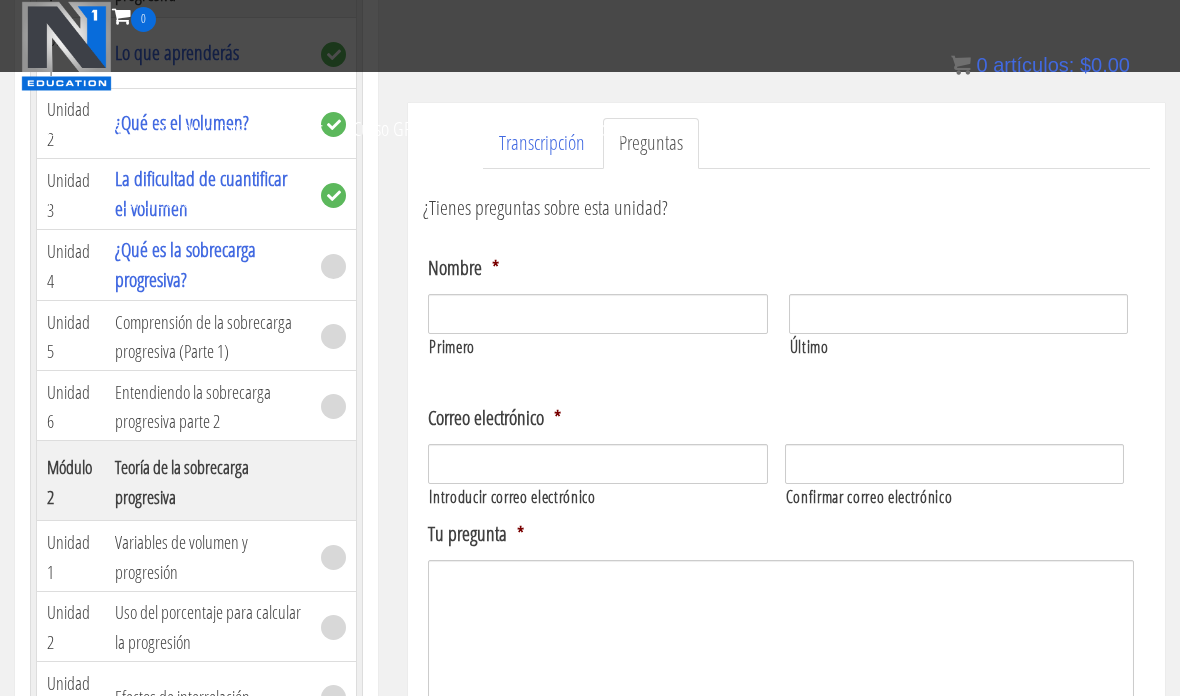 scroll, scrollTop: 472, scrollLeft: 0, axis: vertical 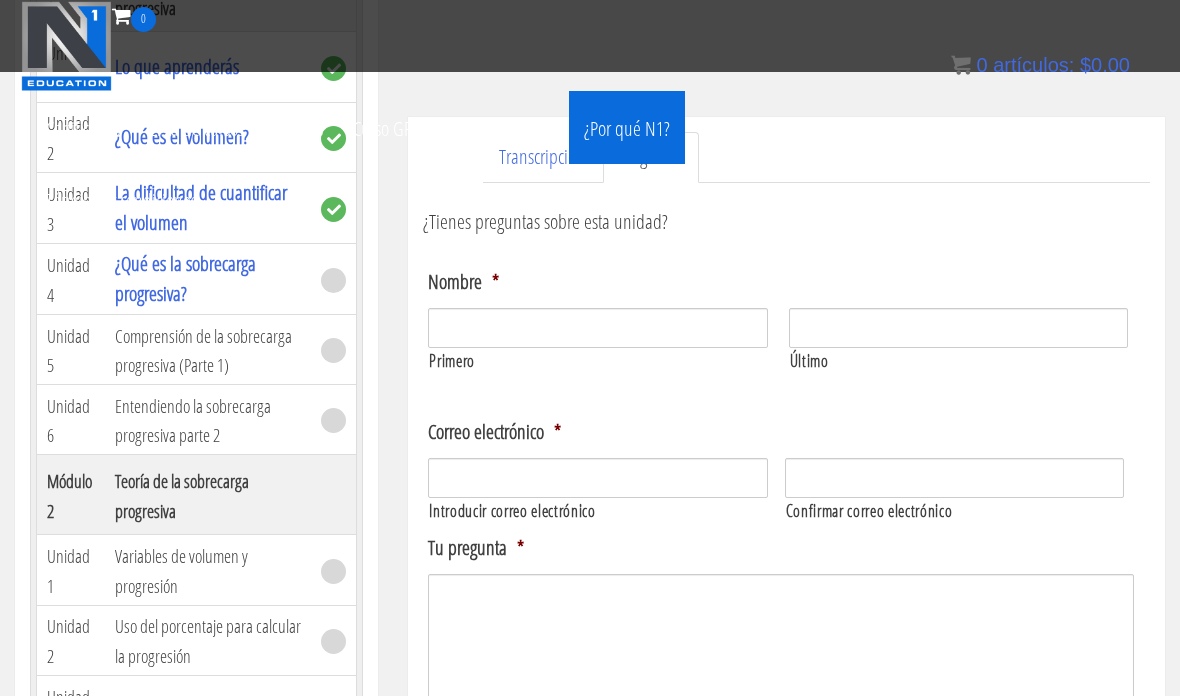 drag, startPoint x: 558, startPoint y: 159, endPoint x: 577, endPoint y: 162, distance: 19.235384 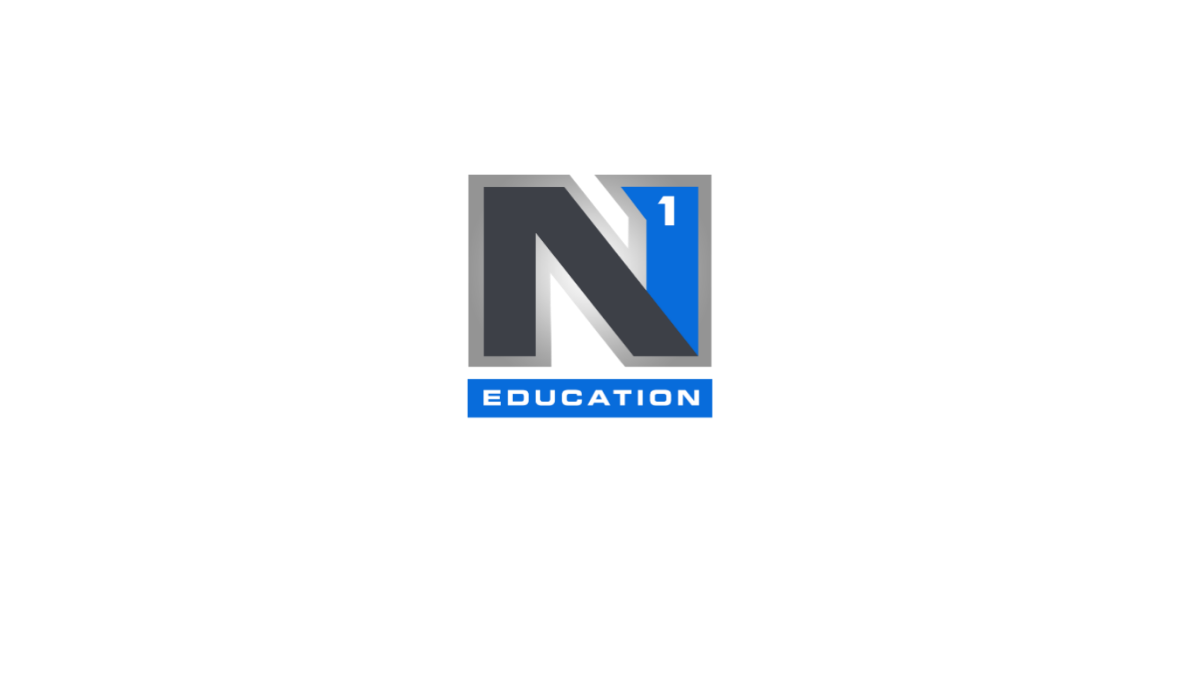 scroll, scrollTop: 0, scrollLeft: 0, axis: both 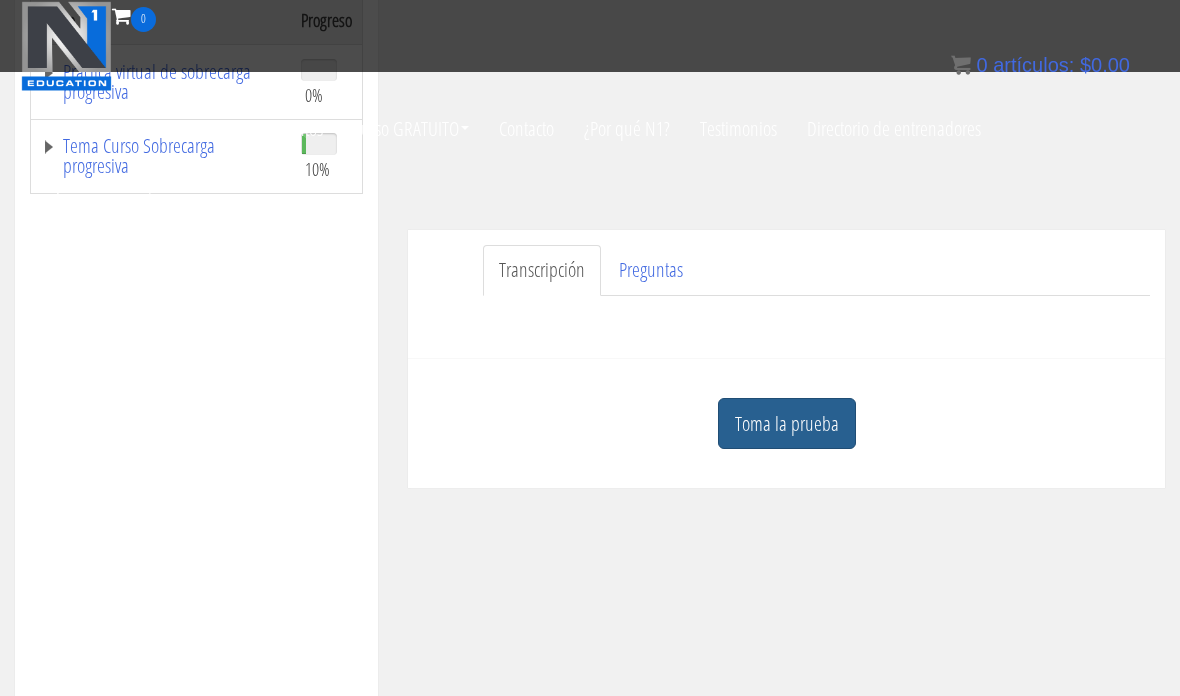 click on "Toma la prueba" at bounding box center (787, 423) 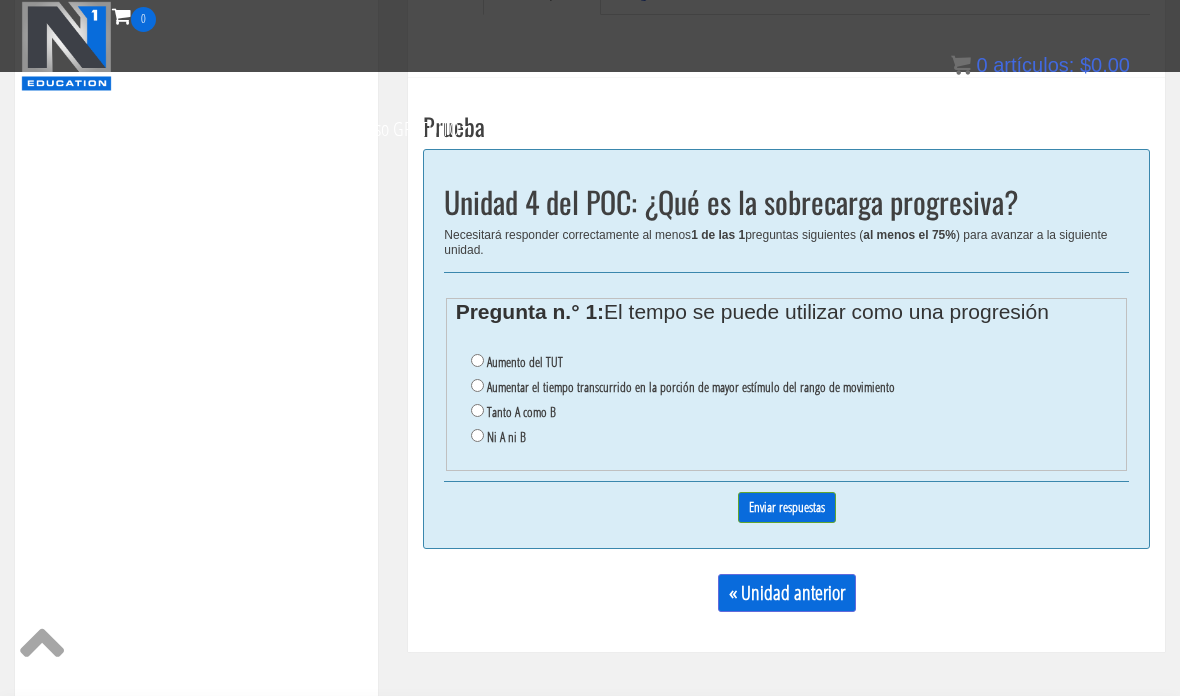 scroll, scrollTop: 641, scrollLeft: 0, axis: vertical 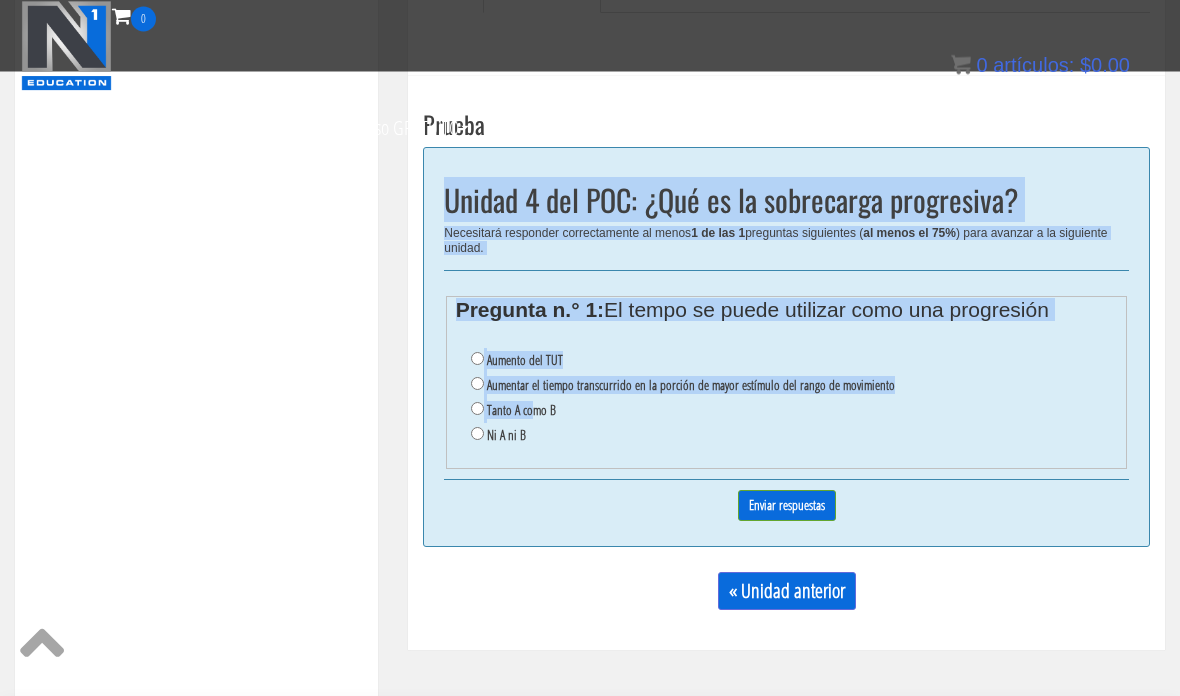 click on "Tanto A como B" at bounding box center [521, 411] 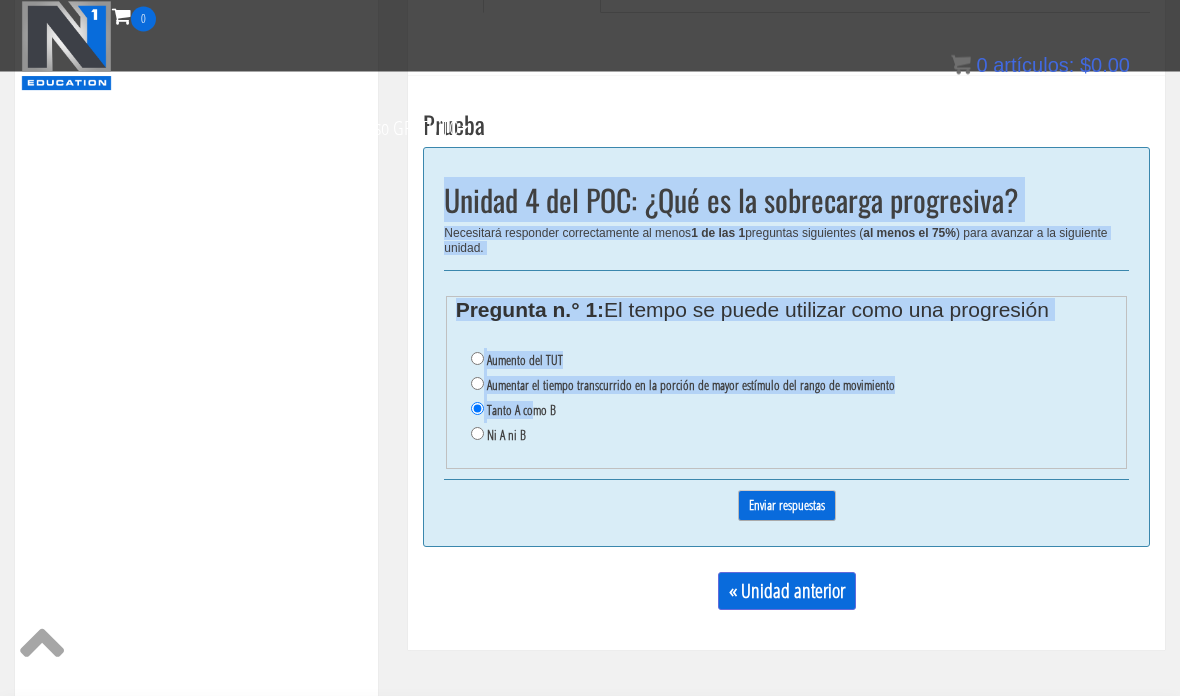 scroll, scrollTop: 642, scrollLeft: 0, axis: vertical 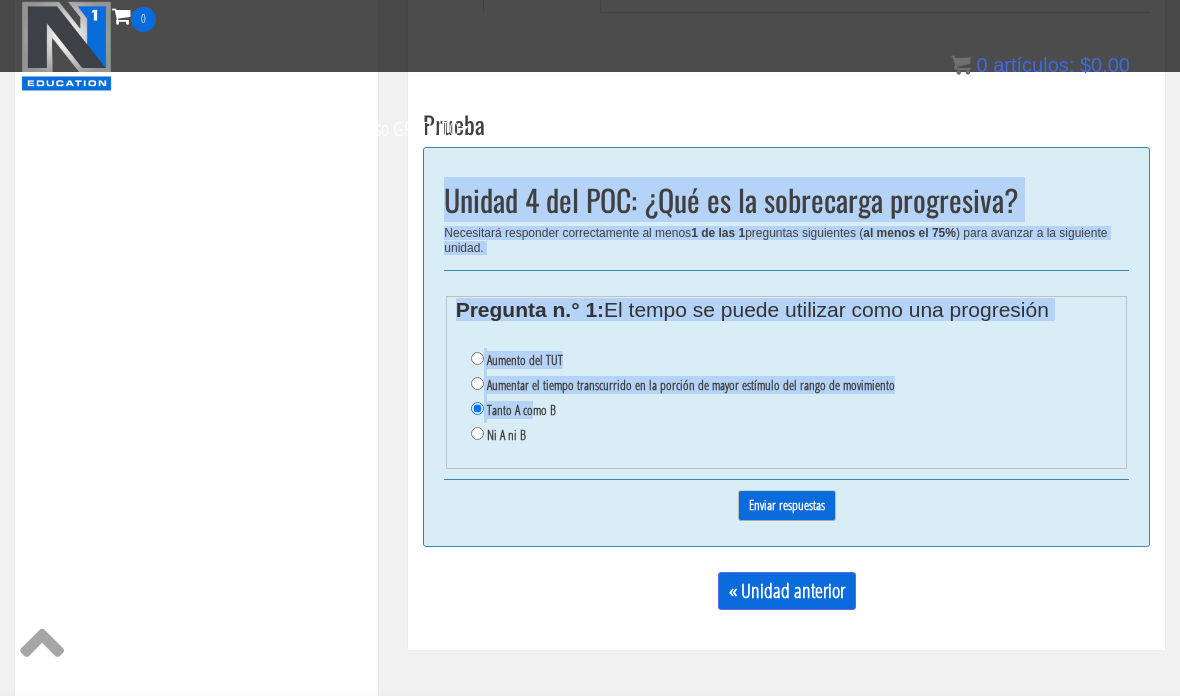 click on "Enviar respuestas" at bounding box center (787, 505) 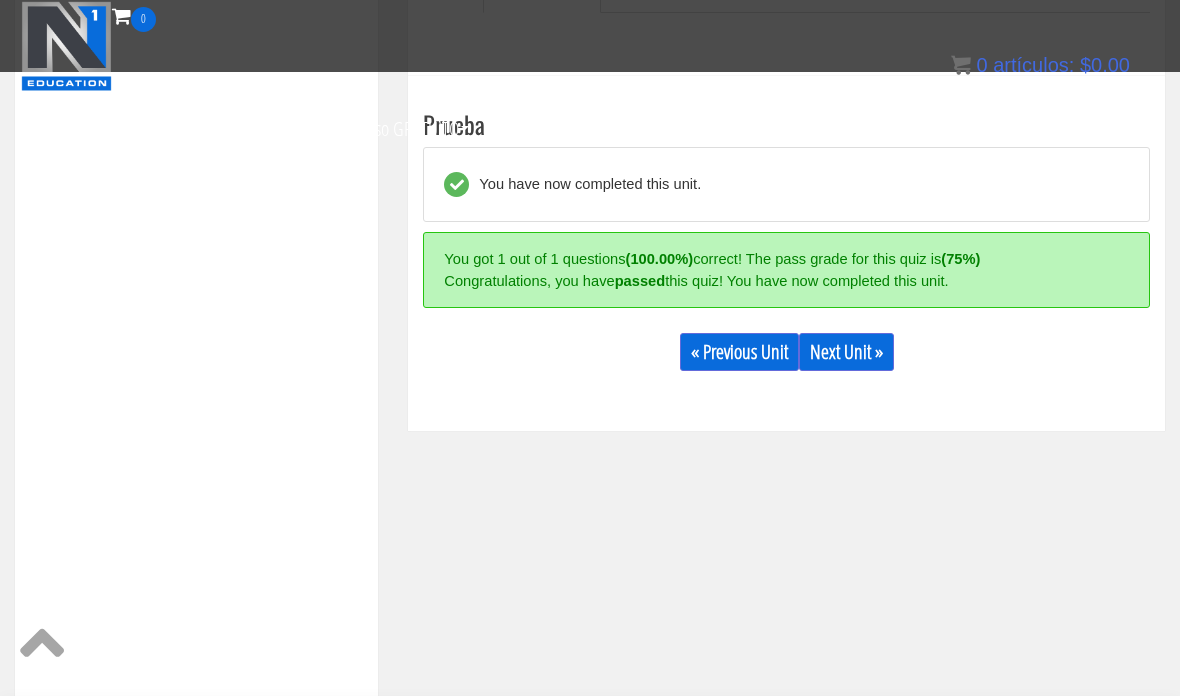 scroll, scrollTop: 688, scrollLeft: 0, axis: vertical 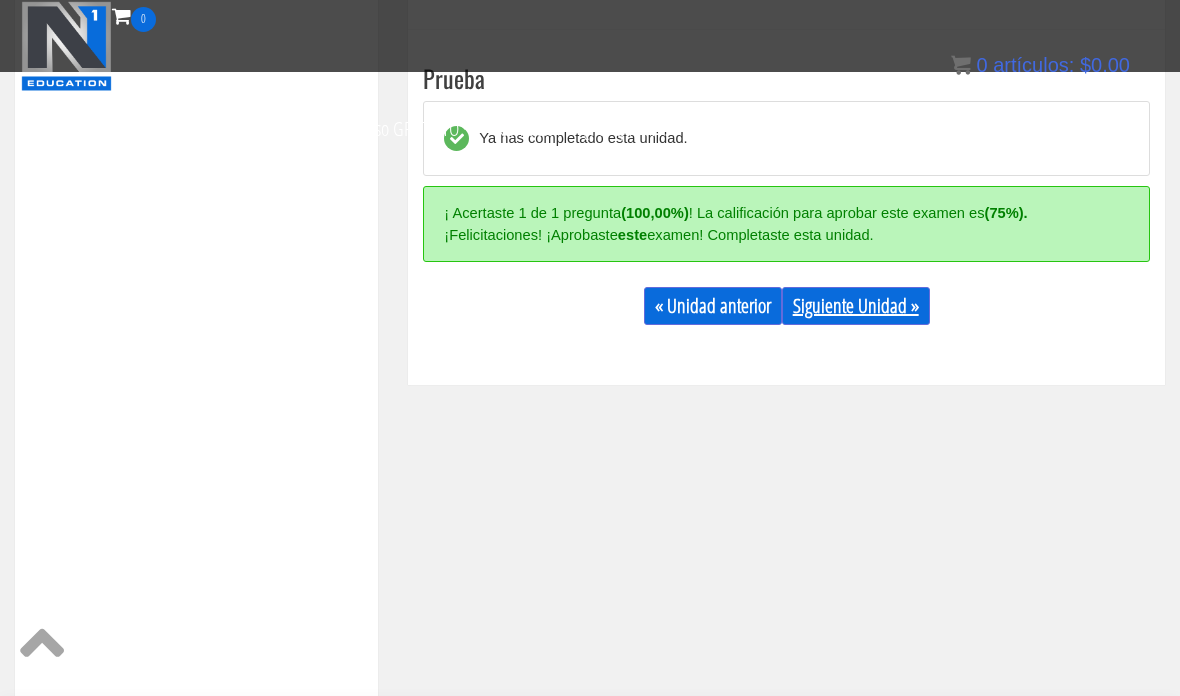 click on "Siguiente Unidad »" at bounding box center [856, 305] 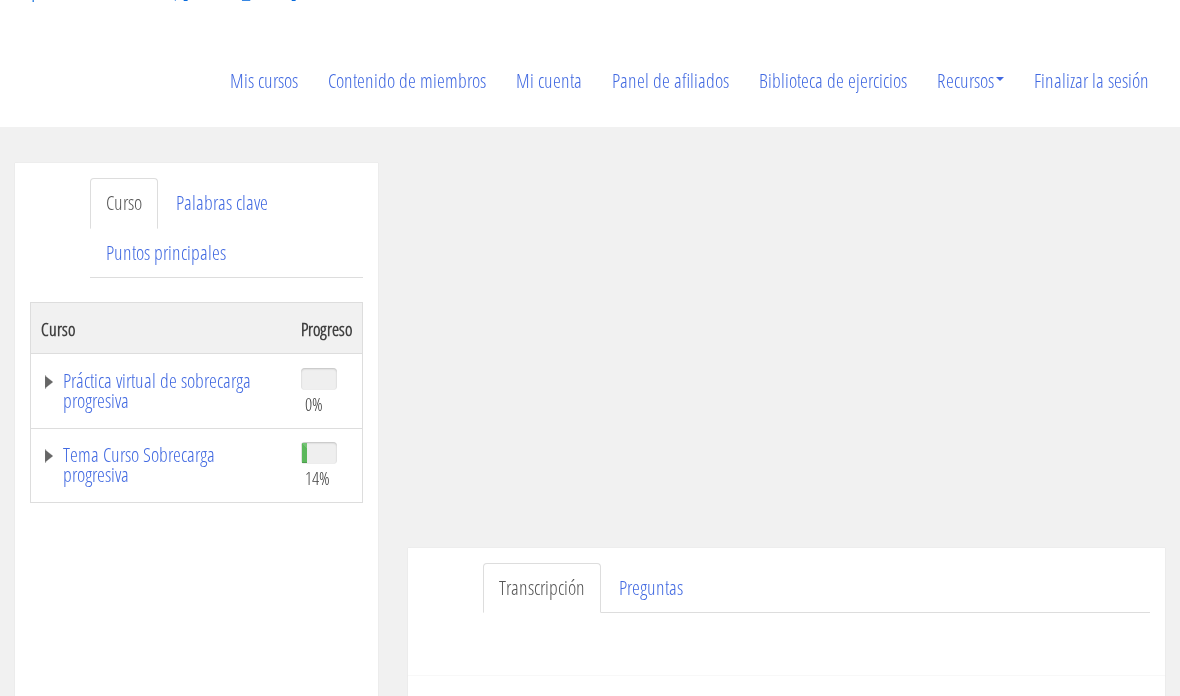 scroll, scrollTop: 163, scrollLeft: 0, axis: vertical 